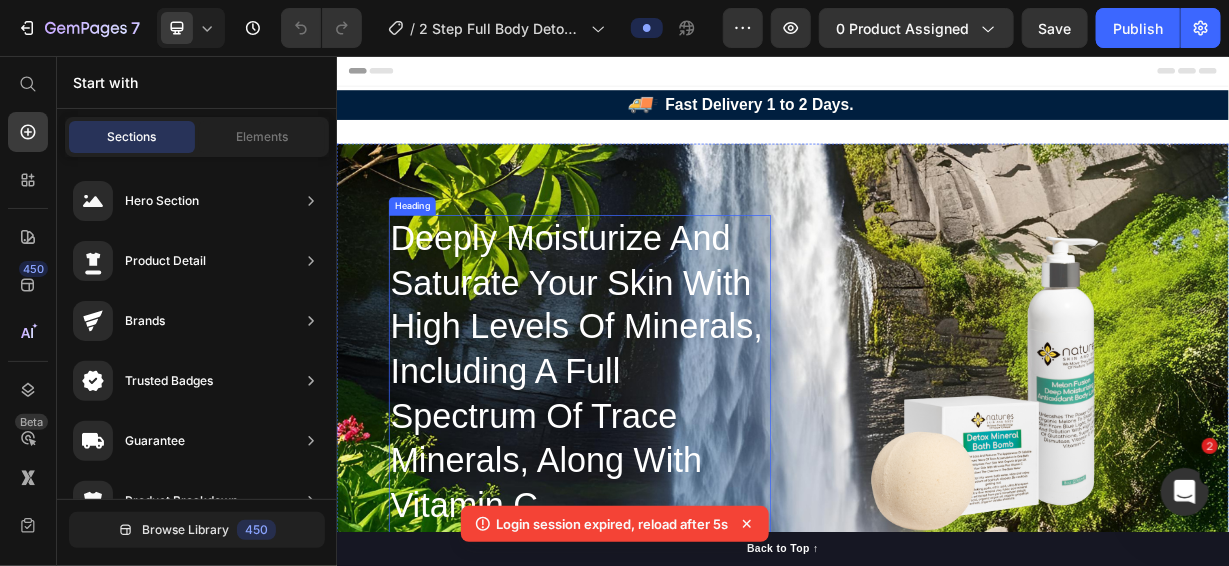 scroll, scrollTop: 0, scrollLeft: 0, axis: both 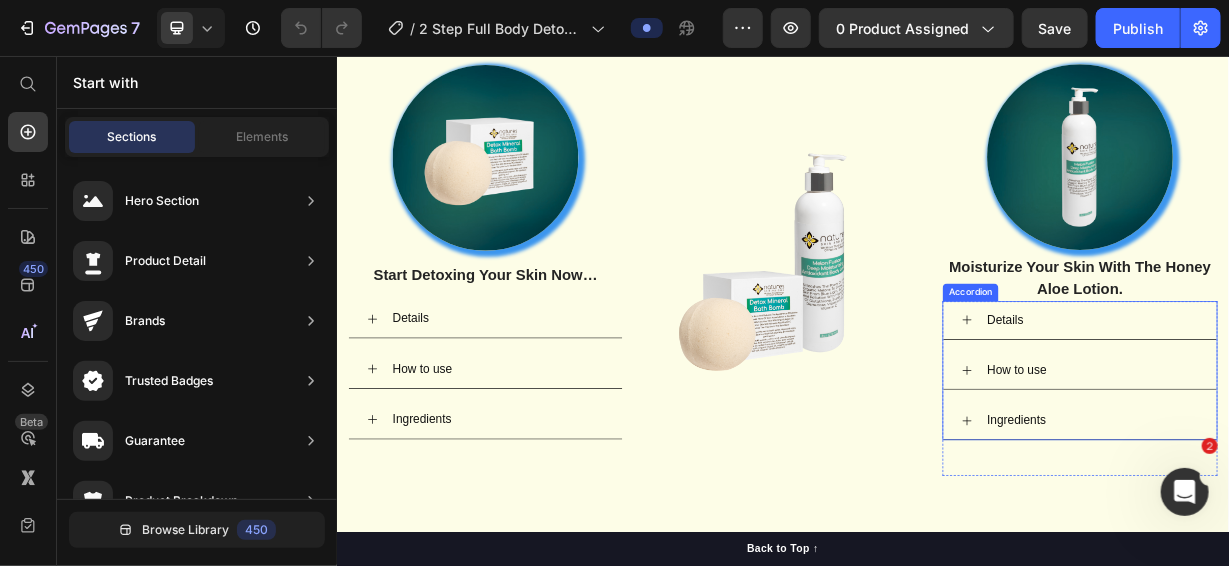 click on "Details" at bounding box center [1336, 411] 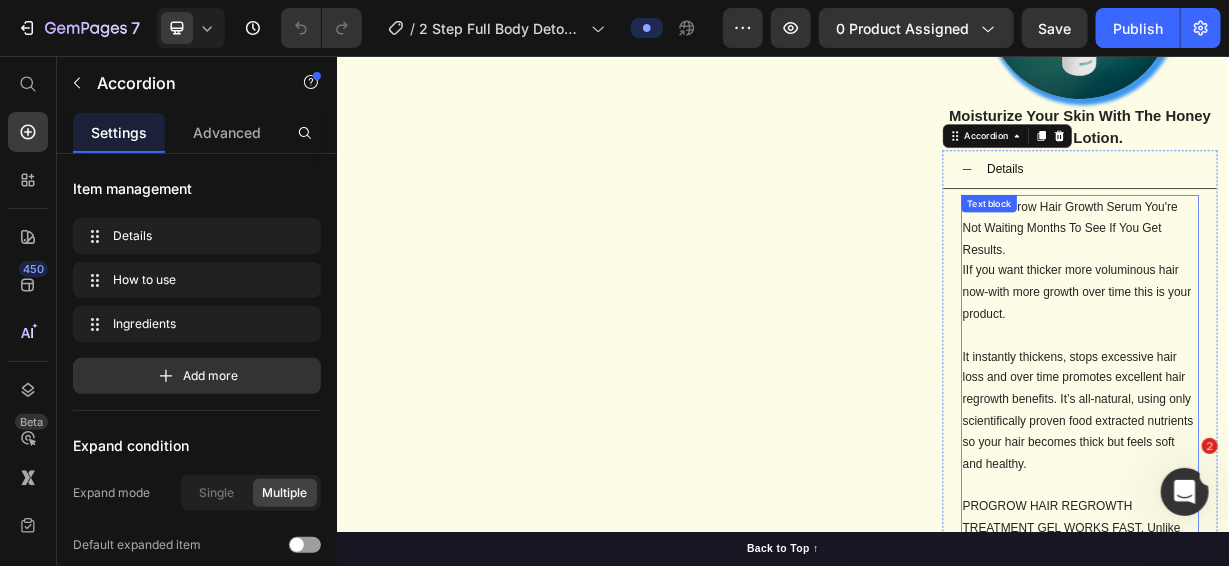 scroll, scrollTop: 3100, scrollLeft: 0, axis: vertical 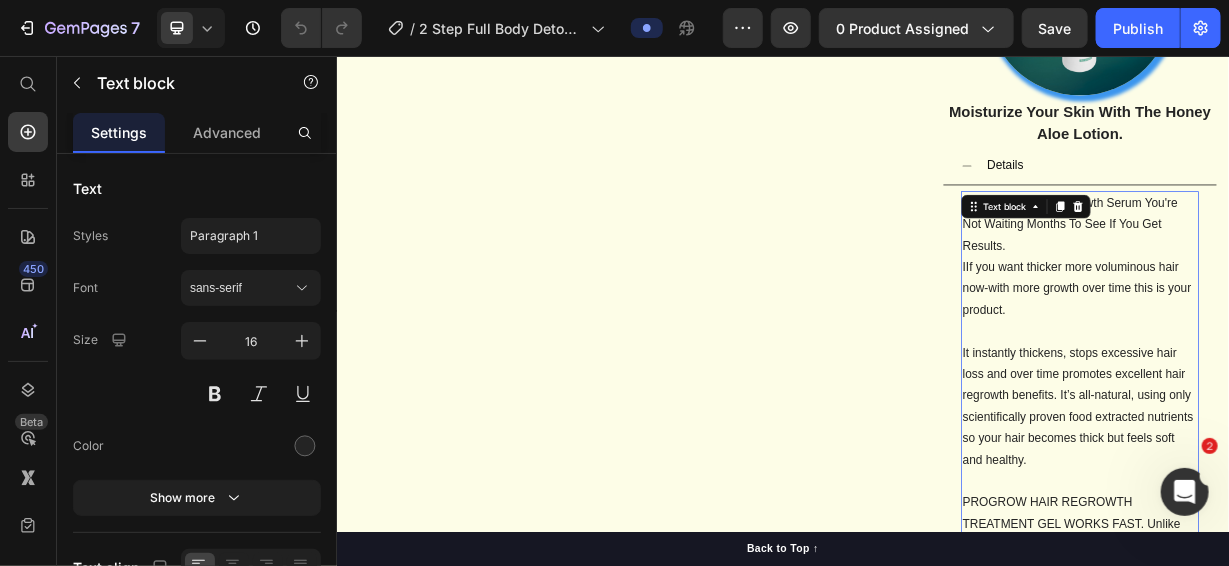click on "With ProGrow Hair Growth Serum You're Not Waiting Months To See If You Get Results. IIf you want thicker more voluminous hair now-with more growth over time this is your product.  It instantly thickens, stops excessive hair loss and over time promotes excellent hair regrowth benefits. It’s all-natural, using only scientifically proven food extracted nutrients so your hair becomes thick but feels soft and healthy.  PROGROW HAIR REGROWTH TREATMENT GEL WORKS FAST. Unlike other hair growth products, you’re not waiting months to see if you get results. Immediately the hair you still have will be thicker, stronger and healthier while you give this hair regrowth tonic enough time to promote hair regrowth. It will improve thinning-balding hair better, at a lower cost than any hair growth shampoo, hair loss serum, laser helmet or hair loss supplement will.
• Stops Excessive Hair Loss: The gel works to strengthen hair follicles and reduce hair fall, thereby stopping excessive hair loss." at bounding box center [1336, 1621] 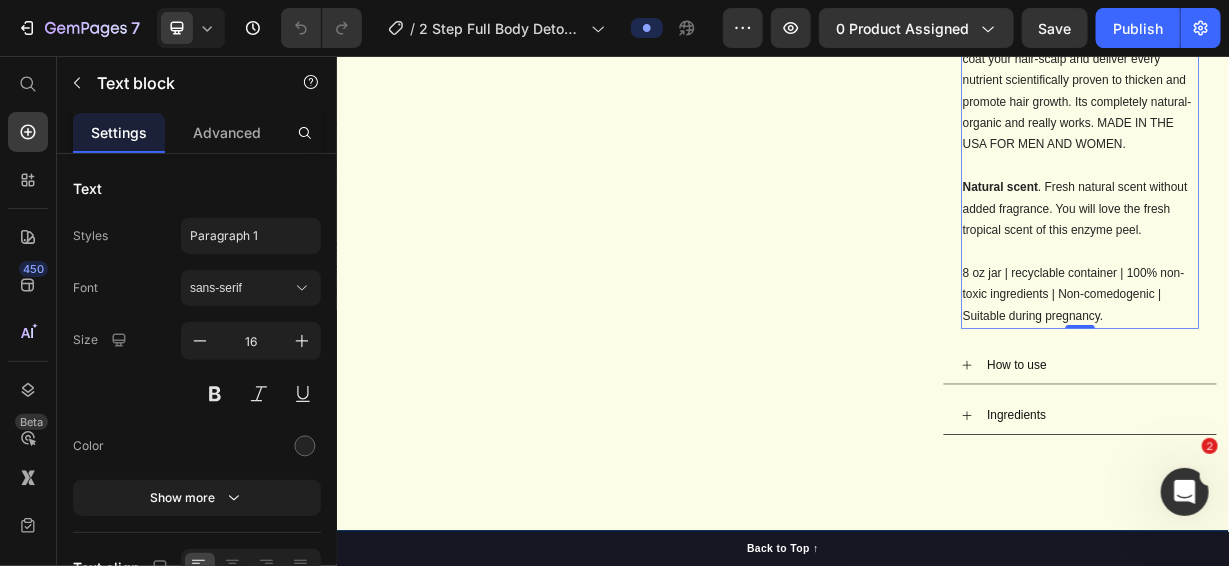 scroll, scrollTop: 5699, scrollLeft: 0, axis: vertical 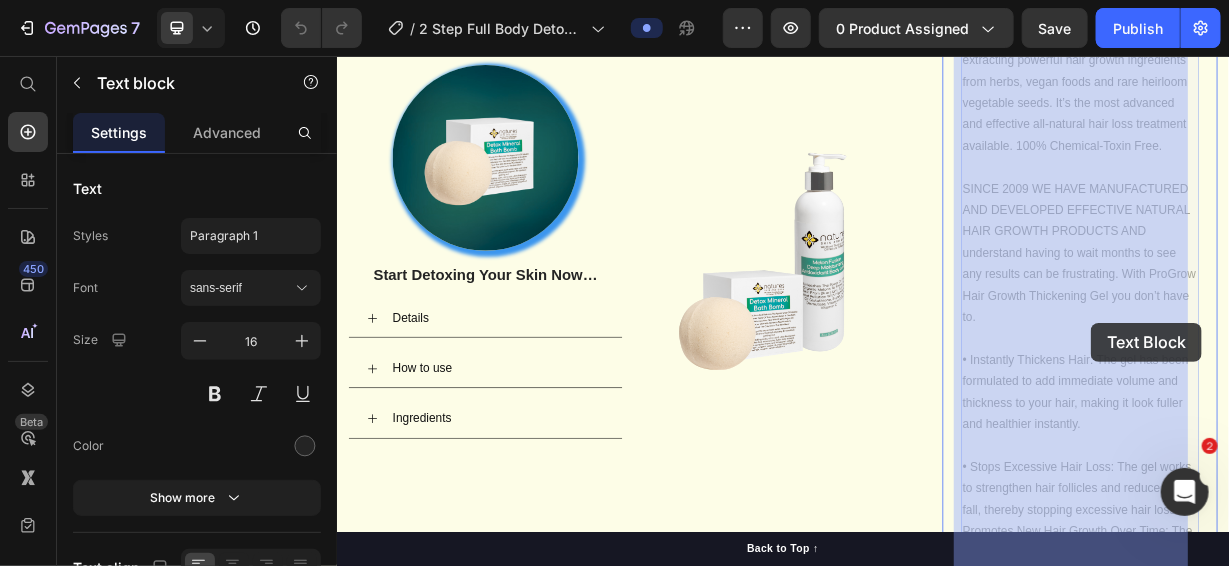 drag, startPoint x: 1370, startPoint y: 416, endPoint x: 1350, endPoint y: 414, distance: 20.09975 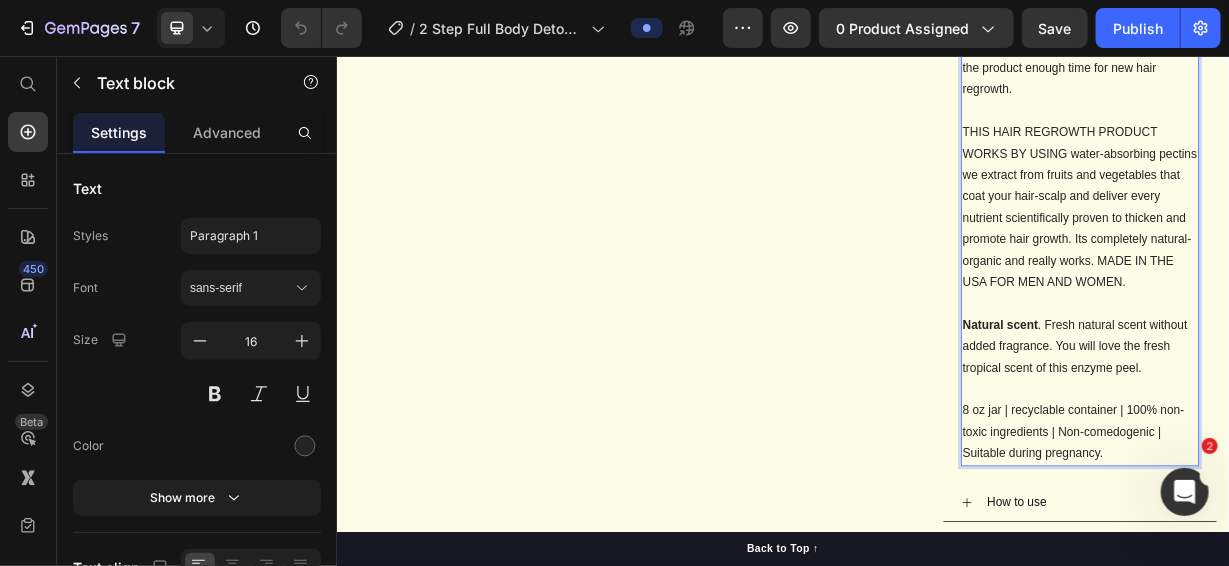 scroll, scrollTop: 5500, scrollLeft: 0, axis: vertical 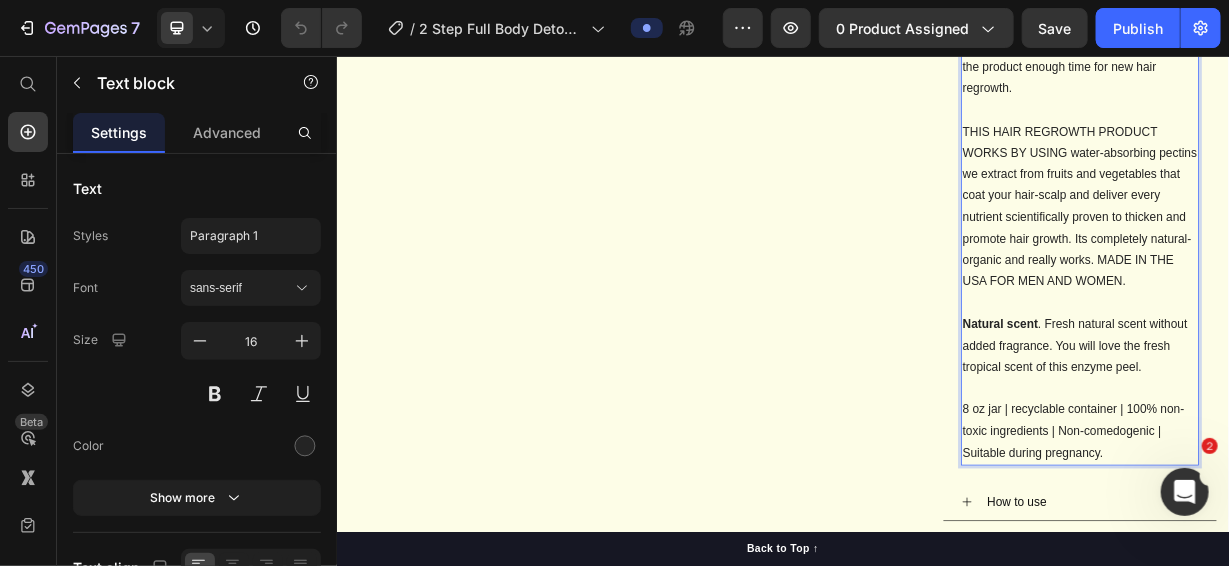 click on "8 oz jar | recyclable container | 100% non-toxic ingredients | Non-comedogenic | Suitable during pregnancy." at bounding box center [1336, 560] 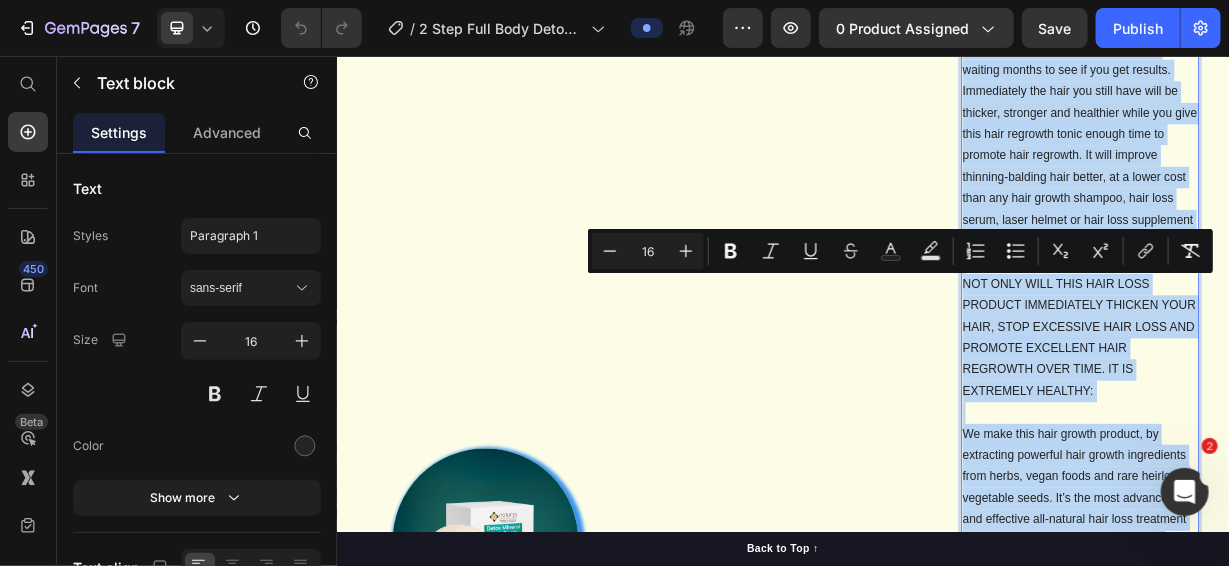 scroll, scrollTop: 2956, scrollLeft: 0, axis: vertical 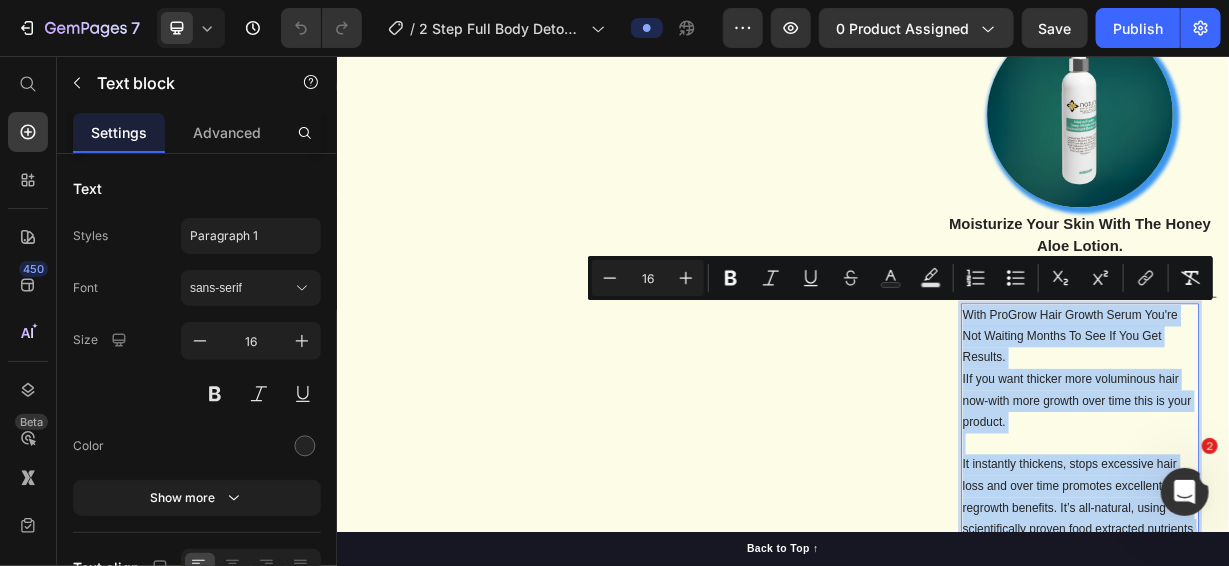 drag, startPoint x: 1357, startPoint y: 617, endPoint x: 1169, endPoint y: 380, distance: 302.51117 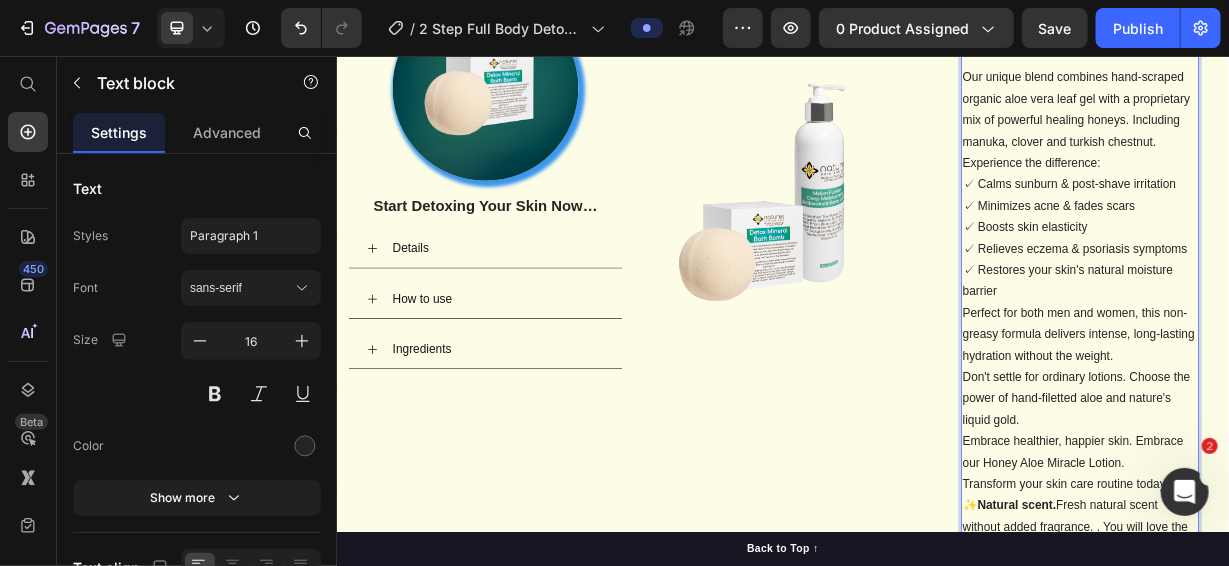 scroll, scrollTop: 3685, scrollLeft: 0, axis: vertical 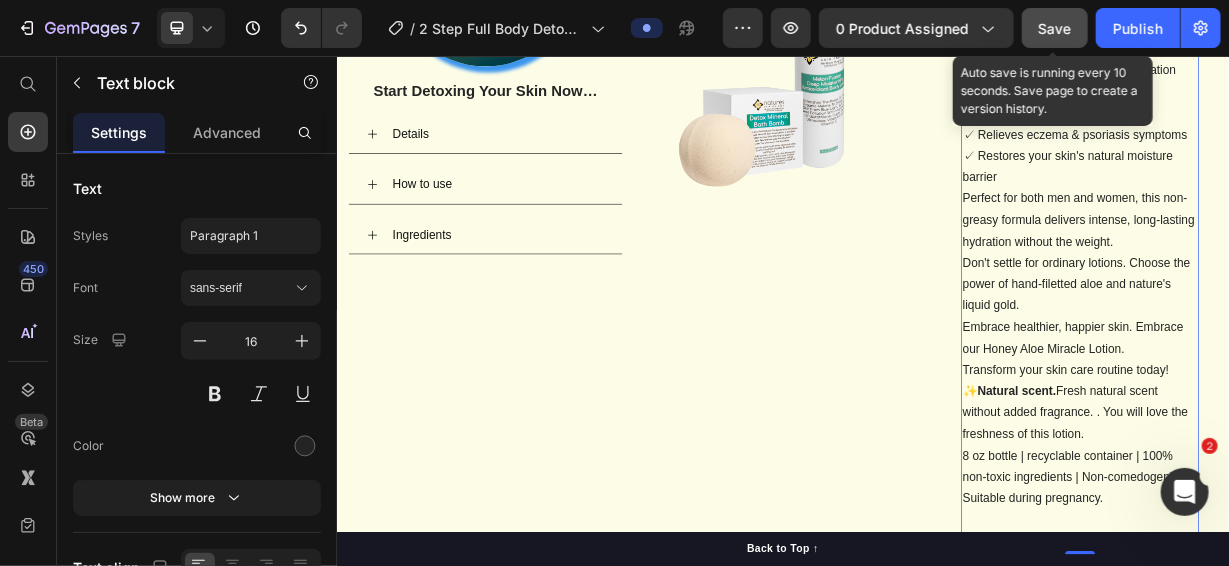 click on "Save" at bounding box center [1055, 28] 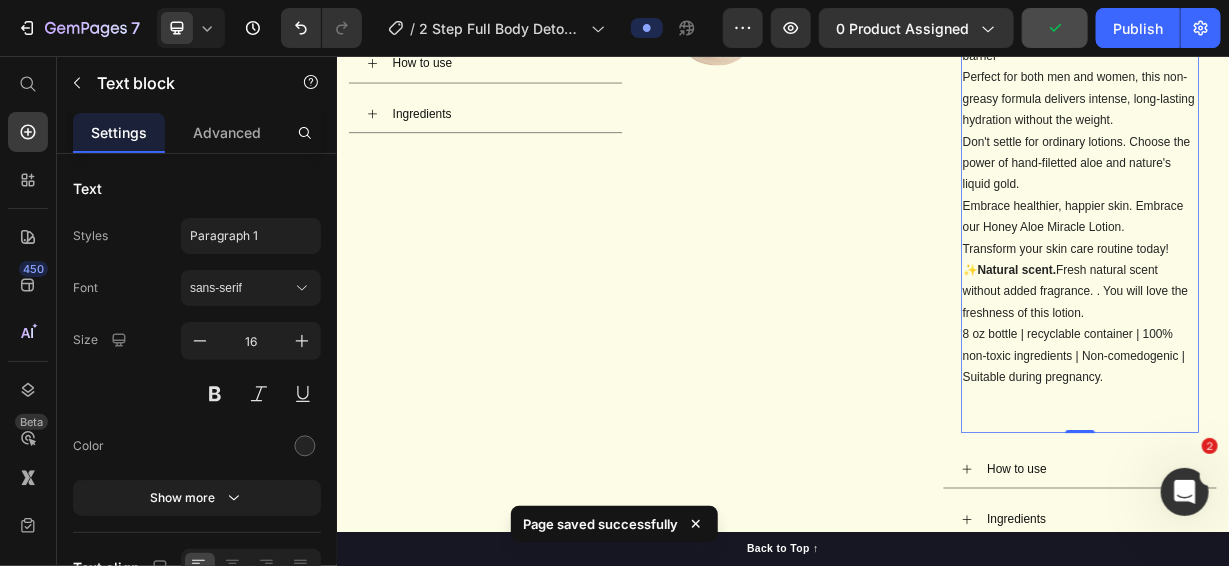 scroll, scrollTop: 3985, scrollLeft: 0, axis: vertical 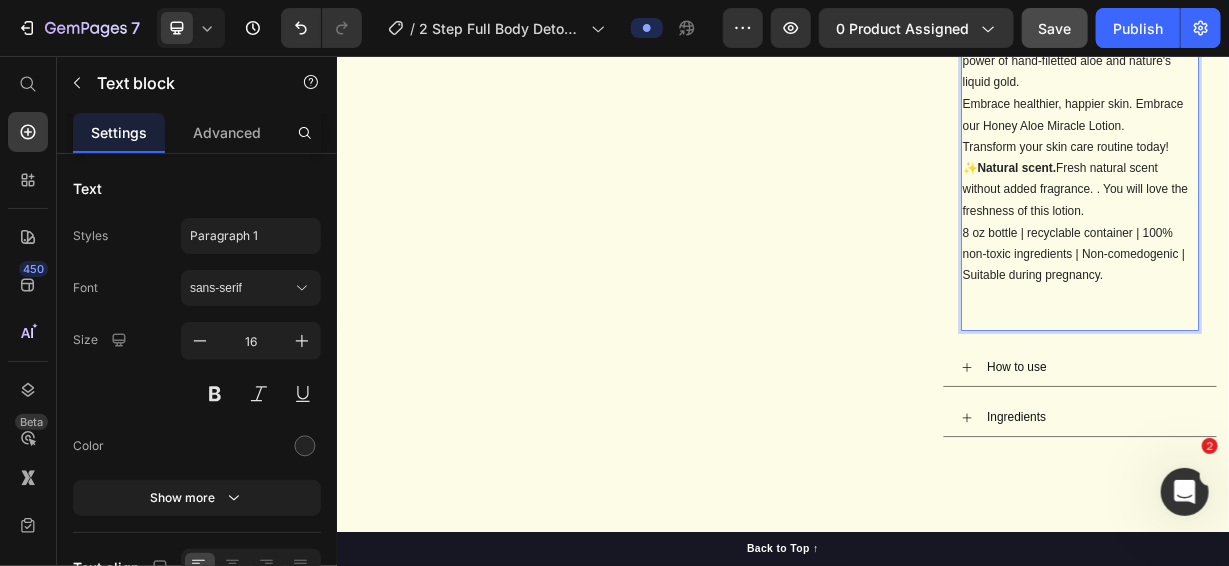 click on "8 oz bottle | recyclable container | 100% non-toxic ingredients | Non-comedogenic | Suitable during pregnancy." at bounding box center [1336, 336] 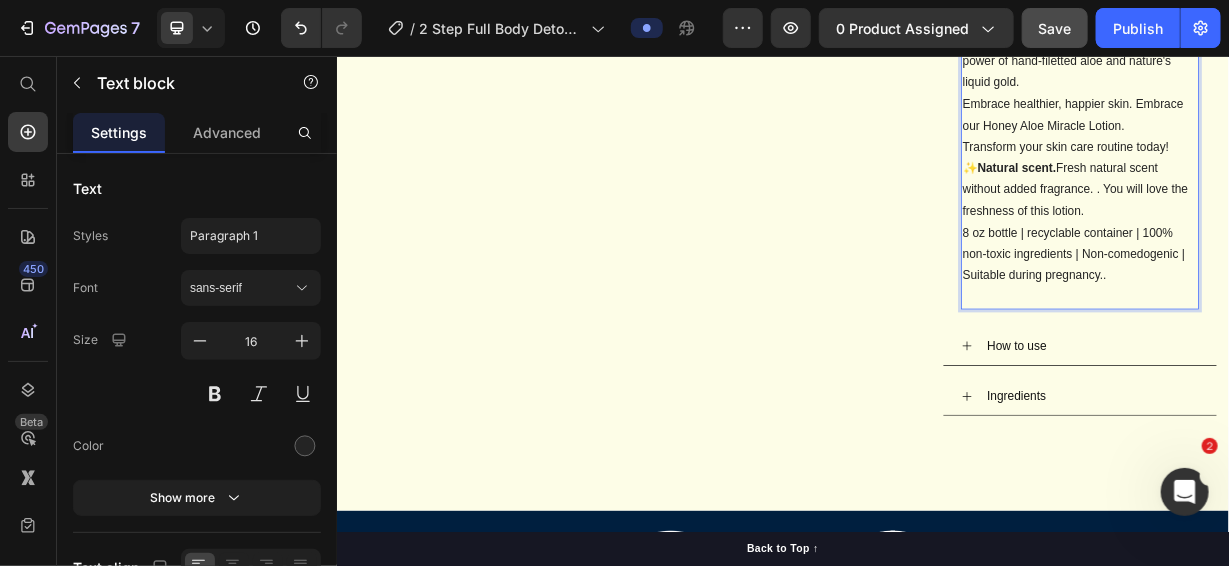 click at bounding box center (1336, 379) 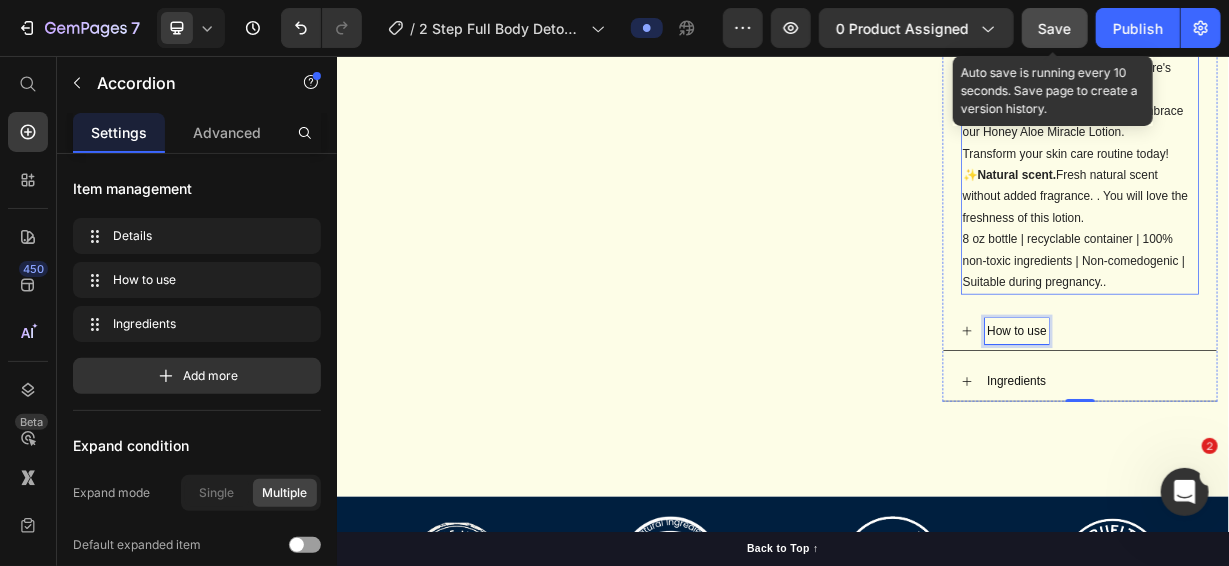 scroll, scrollTop: 3977, scrollLeft: 0, axis: vertical 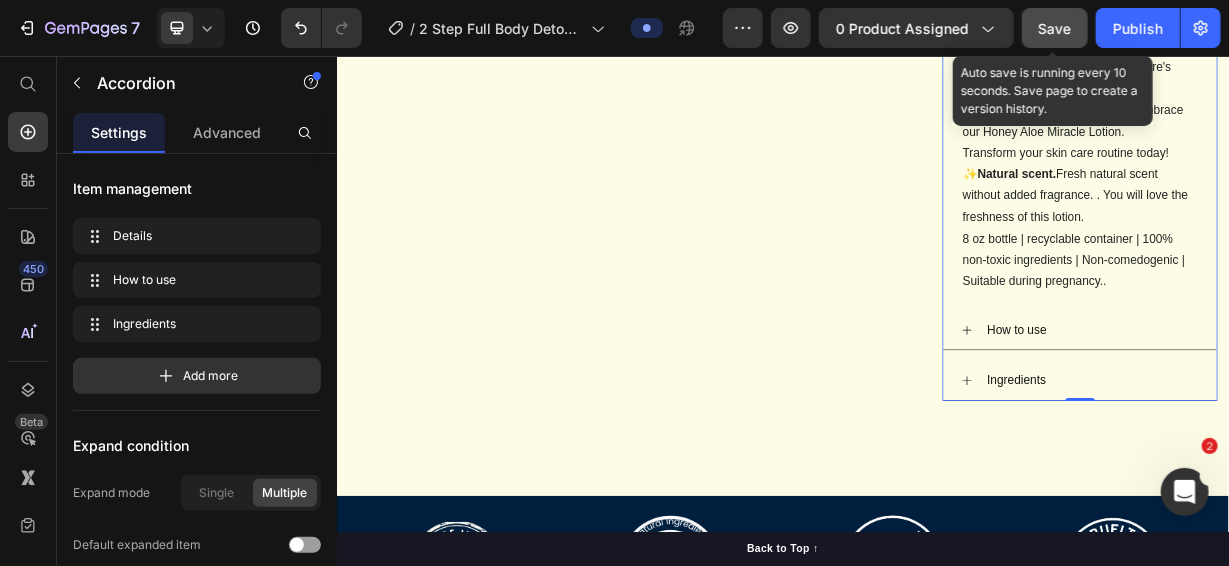click 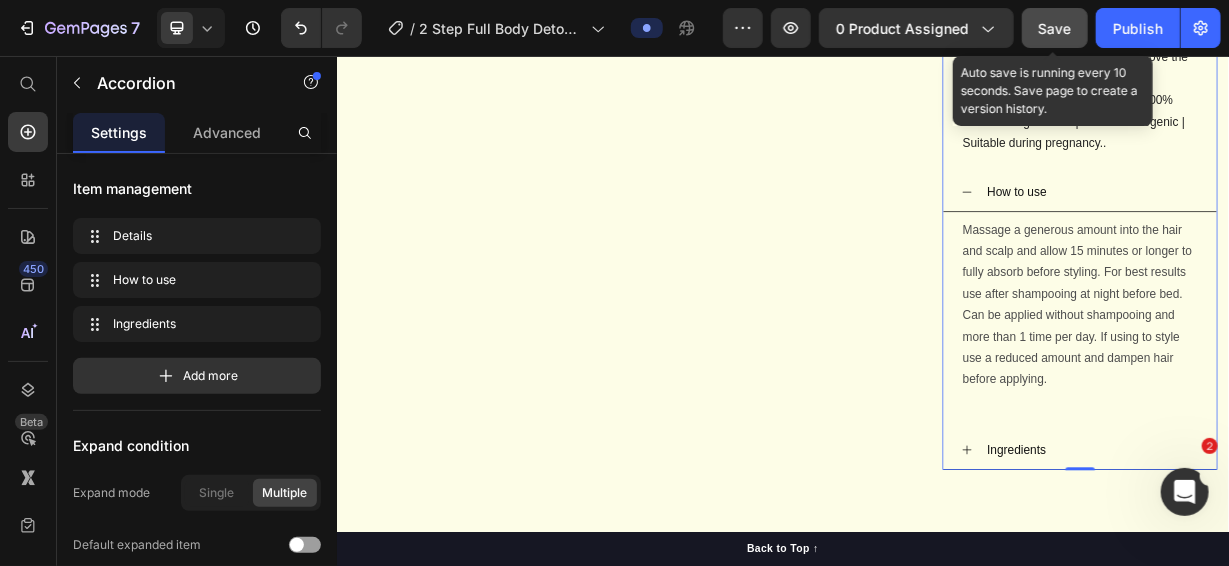 scroll, scrollTop: 4177, scrollLeft: 0, axis: vertical 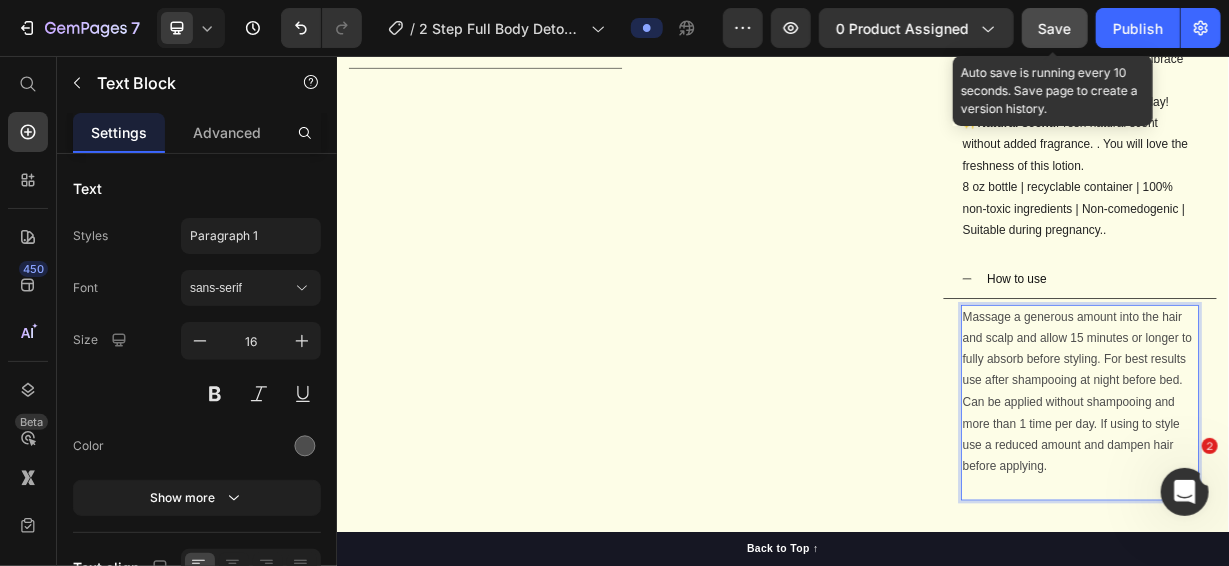 click on "Massage a generous amount into the hair and scalp and allow 15 minutes or longer to fully absorb before styling. For best results use after shampooing at night before bed. Can be applied without shampooing and more than 1 time per day. If using to style use a reduced amount and dampen hair before applying." at bounding box center (1336, 521) 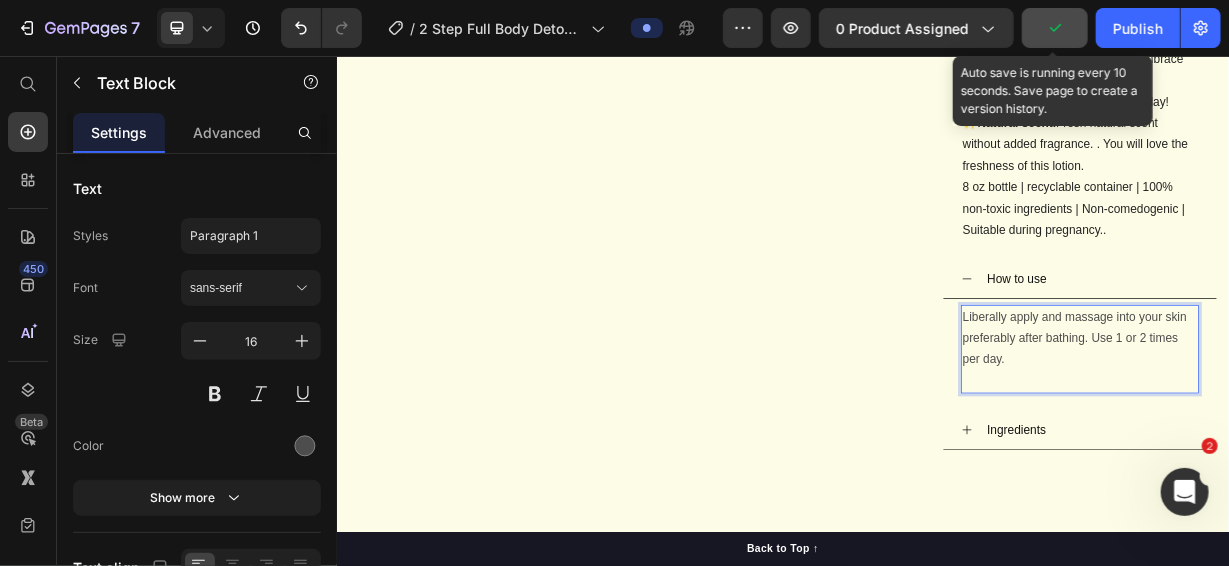 click on "Liberally apply and massage into your skin preferably after bathing. Use 1 or 2 times per day." at bounding box center (1336, 449) 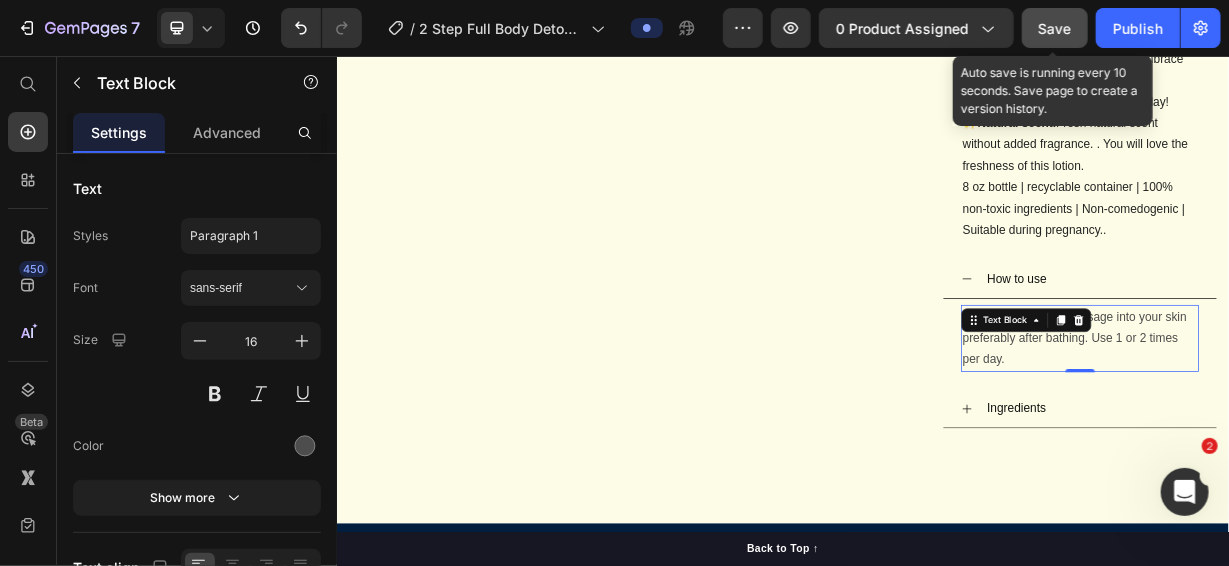 click on "Save" at bounding box center (1055, 28) 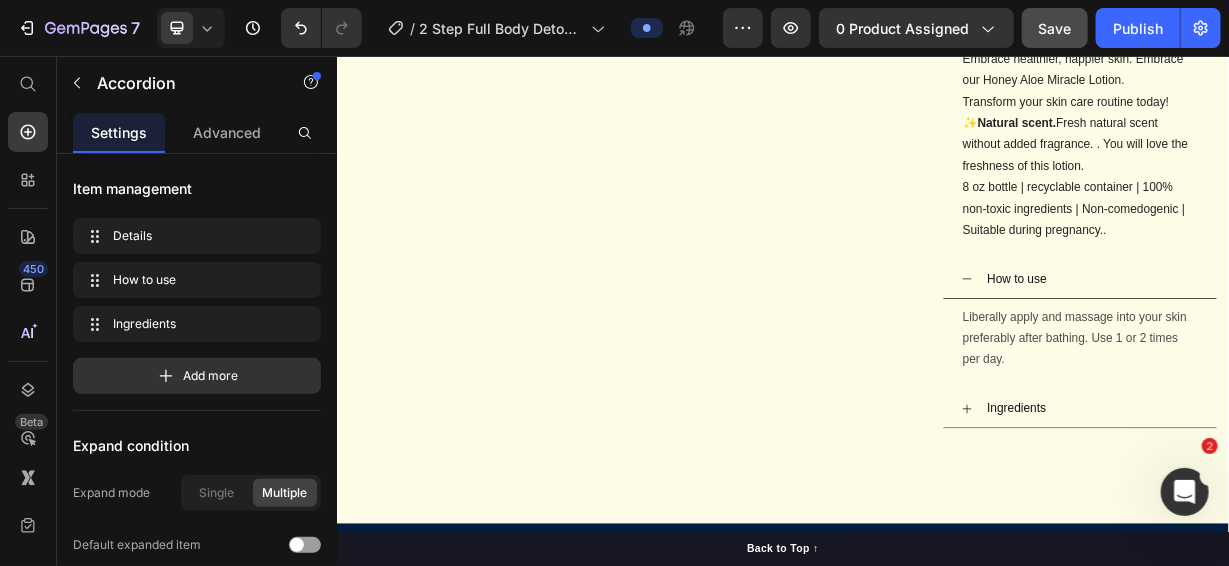 click on "Ingredients" at bounding box center (1352, 529) 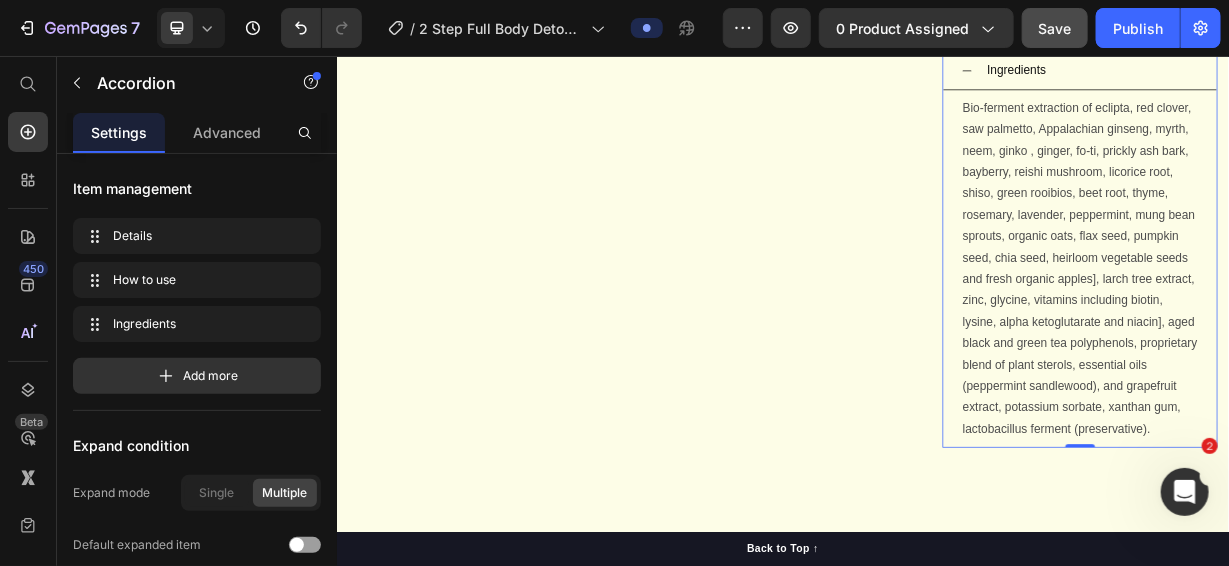 scroll, scrollTop: 4545, scrollLeft: 0, axis: vertical 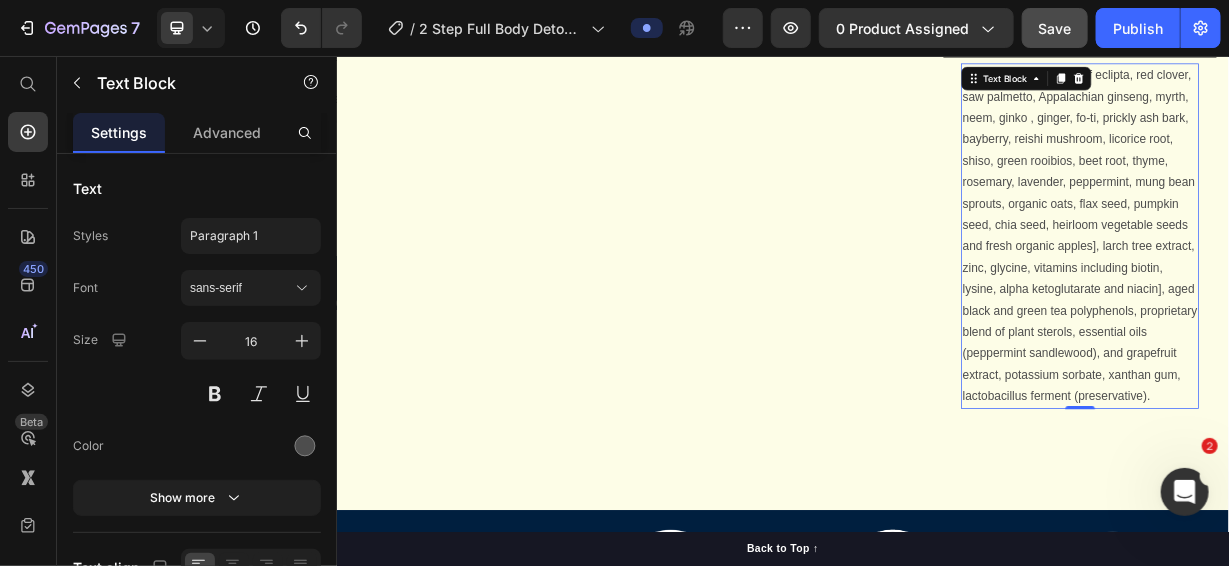 click on "Bio-ferment extraction of eclipta, red clover, saw palmetto, Appalachian ginseng, myrth, neem, ginko , ginger, fo-ti, prickly ash bark, bayberry, reishi mushroom, licorice root, shiso, green rooibios, beet root, thyme, rosemary, lavender, peppermint, mung bean sprouts, organic oats, flax seed, pumpkin seed, chia seed, heirloom vegetable seeds and fresh organic apples], larch tree extract, zinc, glycine, vitamins including biotin, lysine, alpha ketoglutarate and niacin], aged black and green tea polyphenols, proprietary blend of plant sterols, essential oils (peppermint sandlewood), and grapefruit extract, potassium sorbate, xanthan gum, lactobacillus ferment (preservative)." at bounding box center (1336, 297) 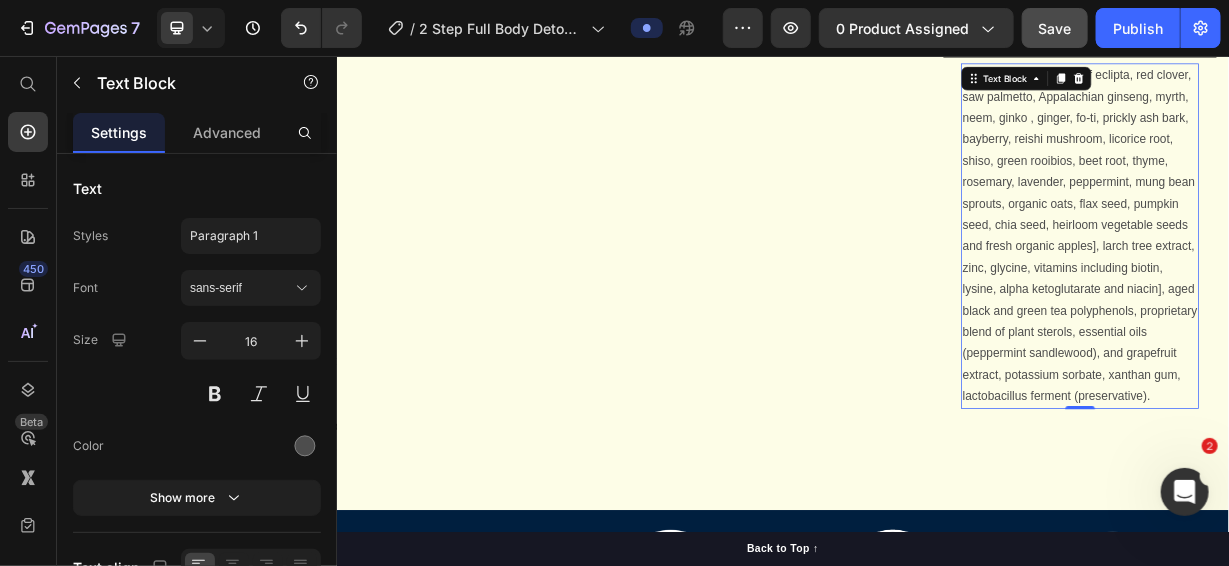 click on "Bio-ferment extraction of eclipta, red clover, saw palmetto, Appalachian ginseng, myrth, neem, ginko , ginger, fo-ti, prickly ash bark, bayberry, reishi mushroom, licorice root, shiso, green rooibios, beet root, thyme, rosemary, lavender, peppermint, mung bean sprouts, organic oats, flax seed, pumpkin seed, chia seed, heirloom vegetable seeds and fresh organic apples], larch tree extract, zinc, glycine, vitamins including biotin, lysine, alpha ketoglutarate and niacin], aged black and green tea polyphenols, proprietary blend of plant sterols, essential oils (peppermint sandlewood), and grapefruit extract, potassium sorbate, xanthan gum, lactobacillus ferment (preservative)." at bounding box center [1336, 297] 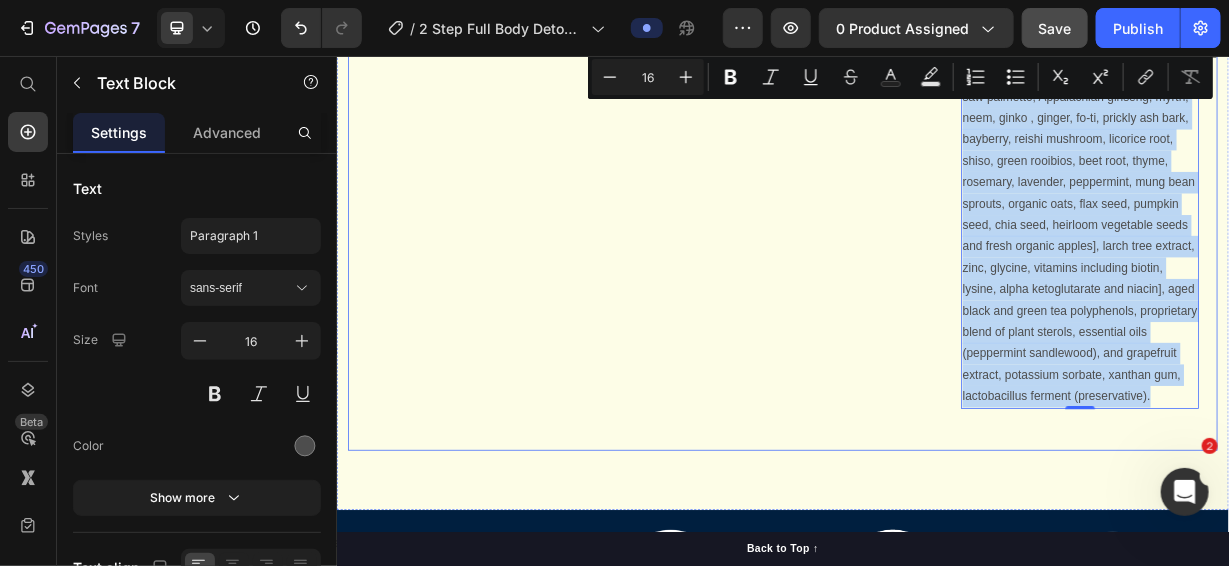 drag, startPoint x: 1430, startPoint y: 535, endPoint x: 1257, endPoint y: 127, distance: 443.1625 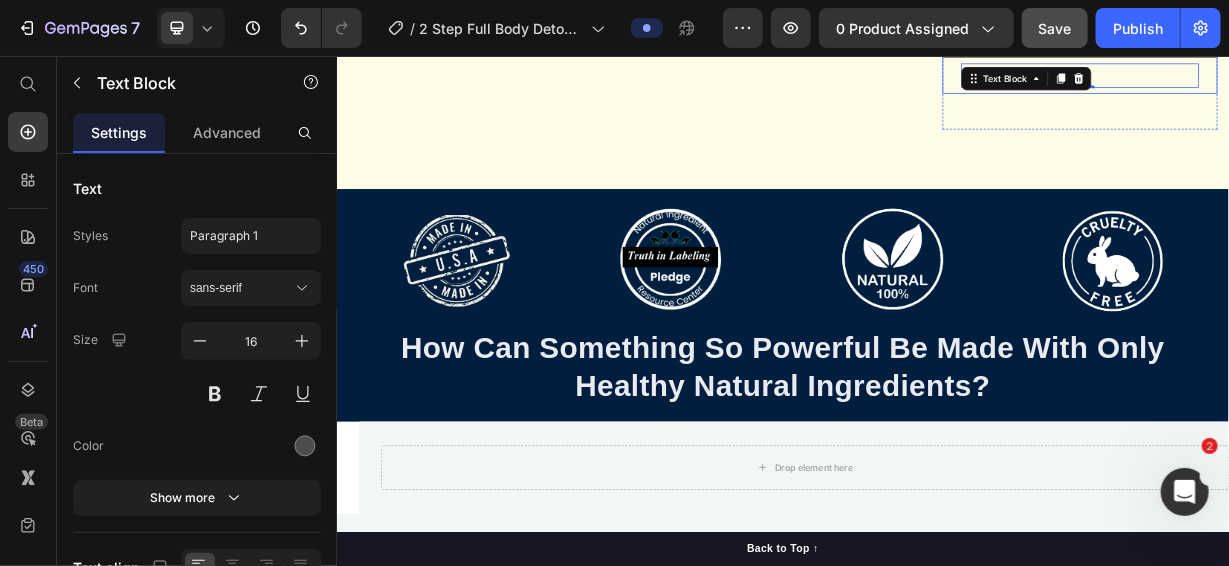 scroll, scrollTop: 4534, scrollLeft: 0, axis: vertical 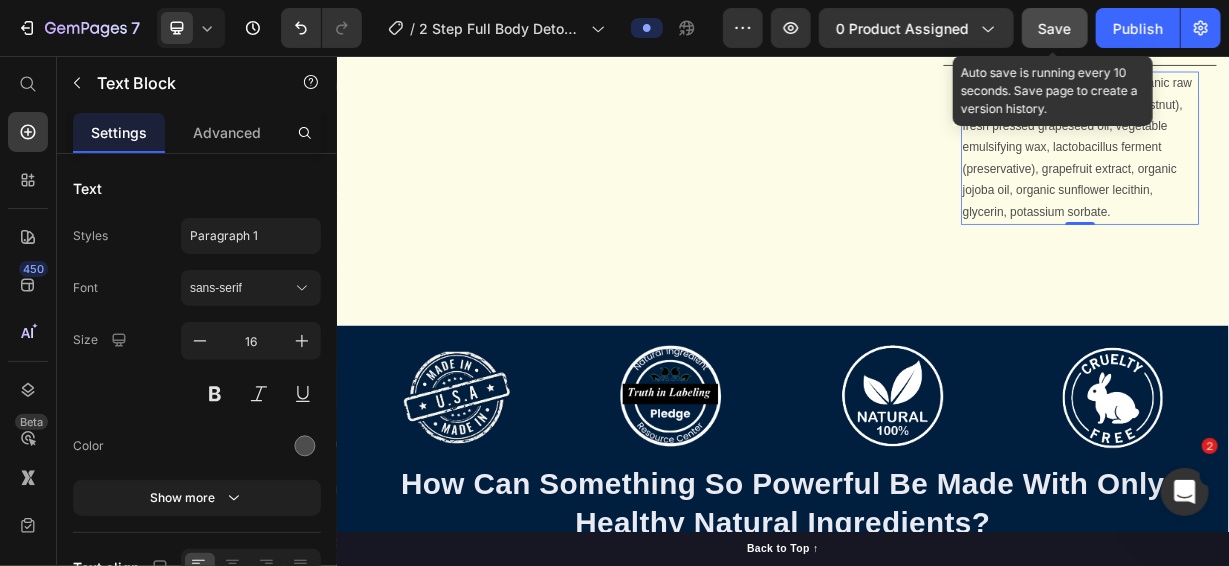 click on "Save" at bounding box center [1055, 28] 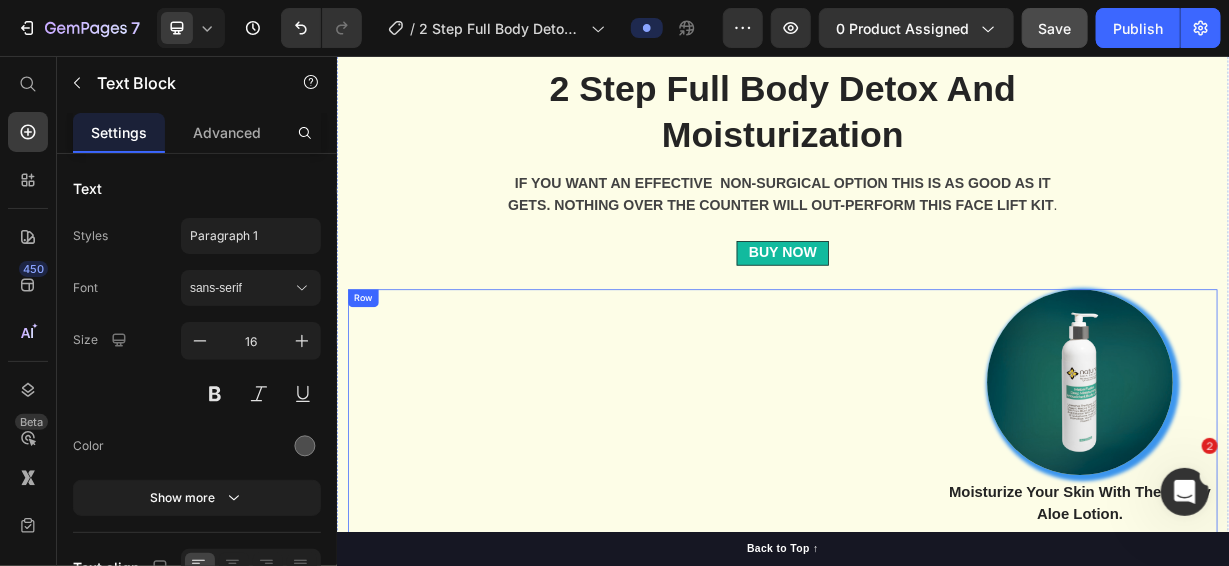 scroll, scrollTop: 2535, scrollLeft: 0, axis: vertical 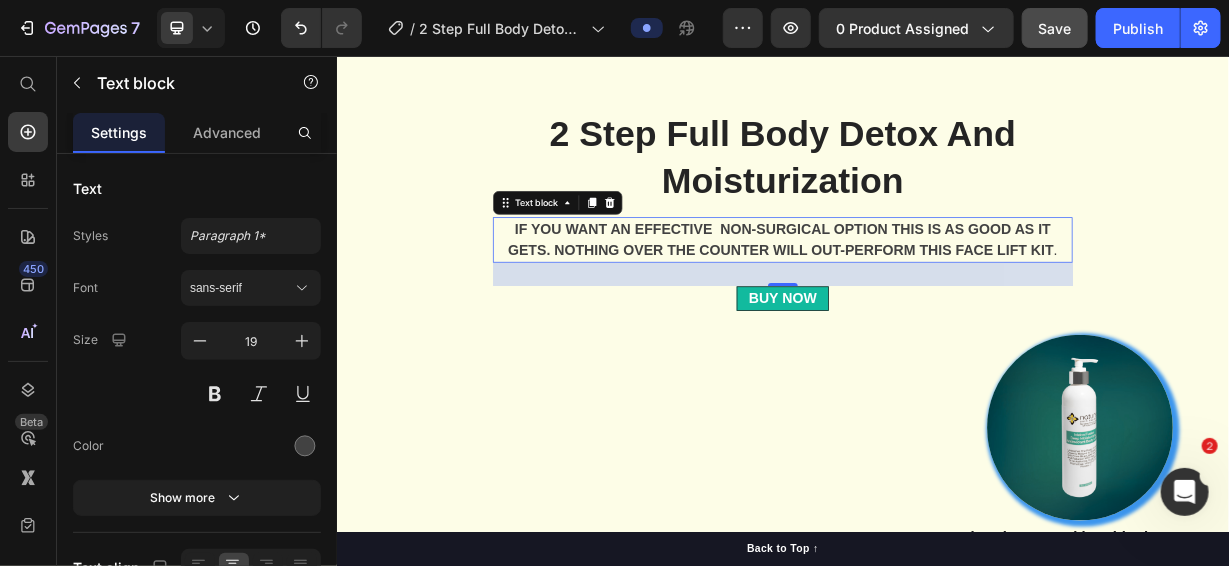 click on "IF YOU WANT AN EFFECTIVE  NON-SURGICAL OPTION THIS IS AS GOOD AS IT GETS. NOTHING OVER THE COUNTER WILL OUT-PERFORM THIS FACE LIFT KIT ." at bounding box center (936, 302) 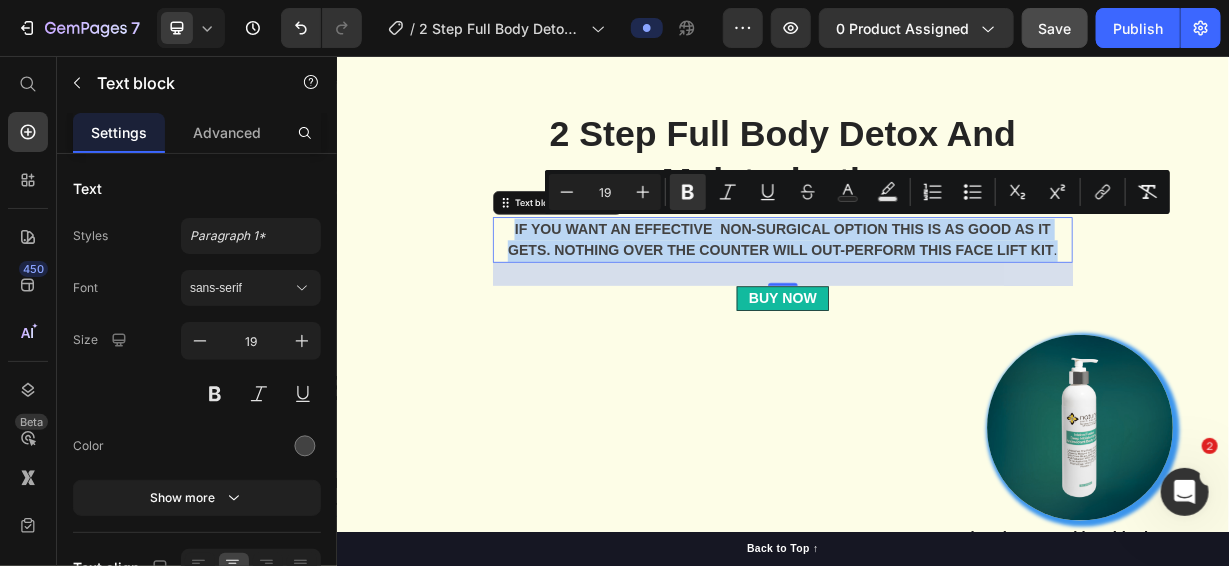 drag, startPoint x: 1297, startPoint y: 303, endPoint x: 564, endPoint y: 268, distance: 733.83514 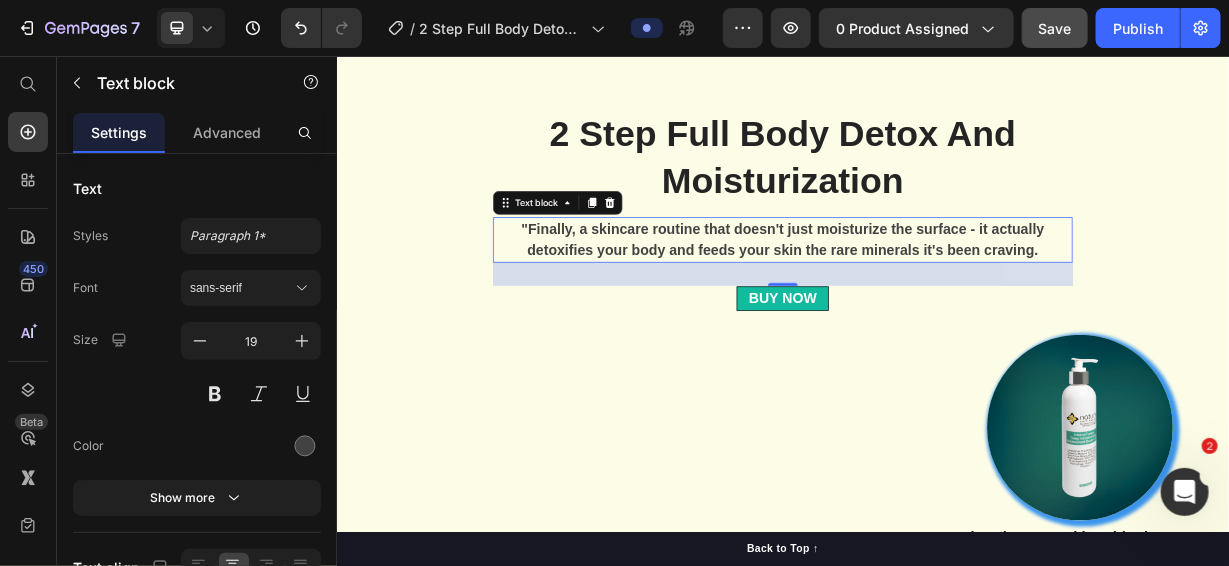 click on ""Finally, a skincare routine that doesn't just moisturize the surface - it actually detoxifies your body and feeds your skin the rare minerals it's been craving." at bounding box center [936, 302] 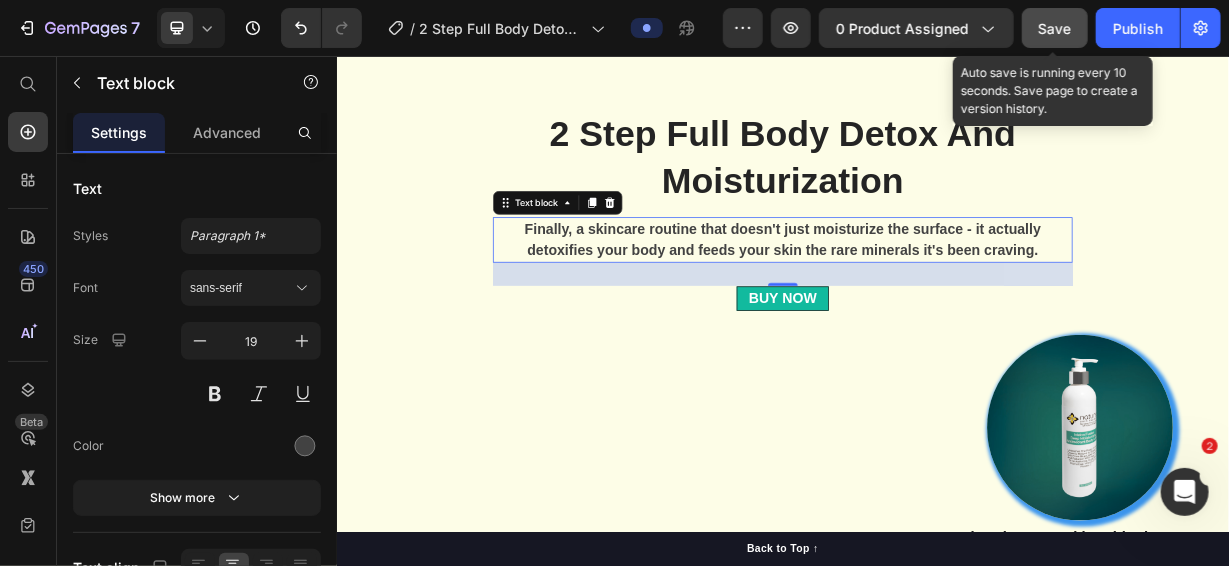 click on "Save" at bounding box center (1055, 28) 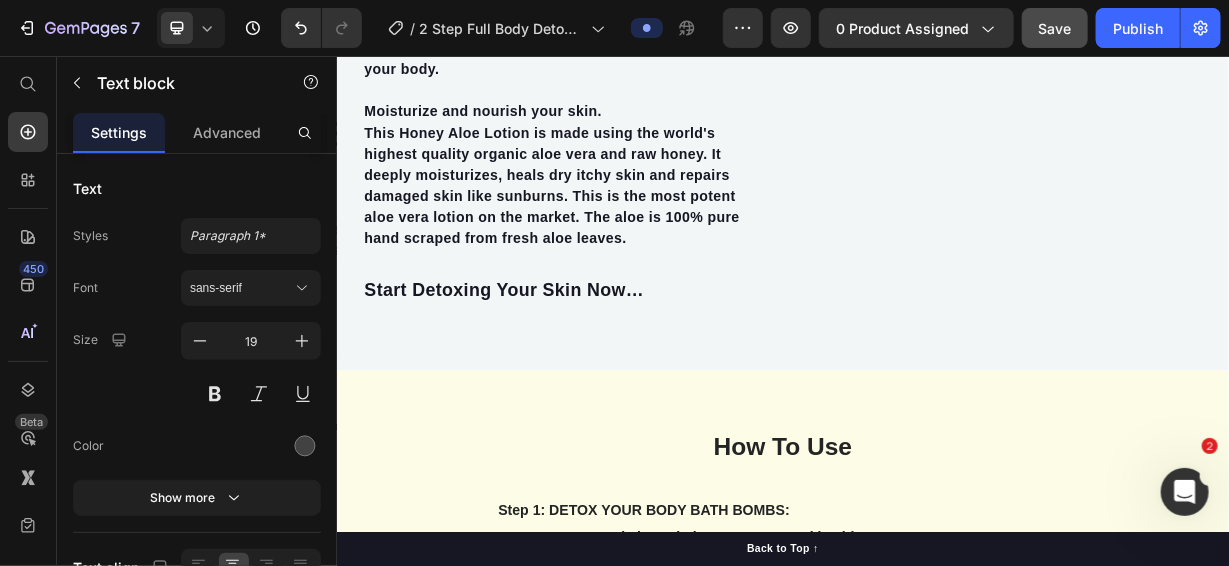 scroll, scrollTop: 6535, scrollLeft: 0, axis: vertical 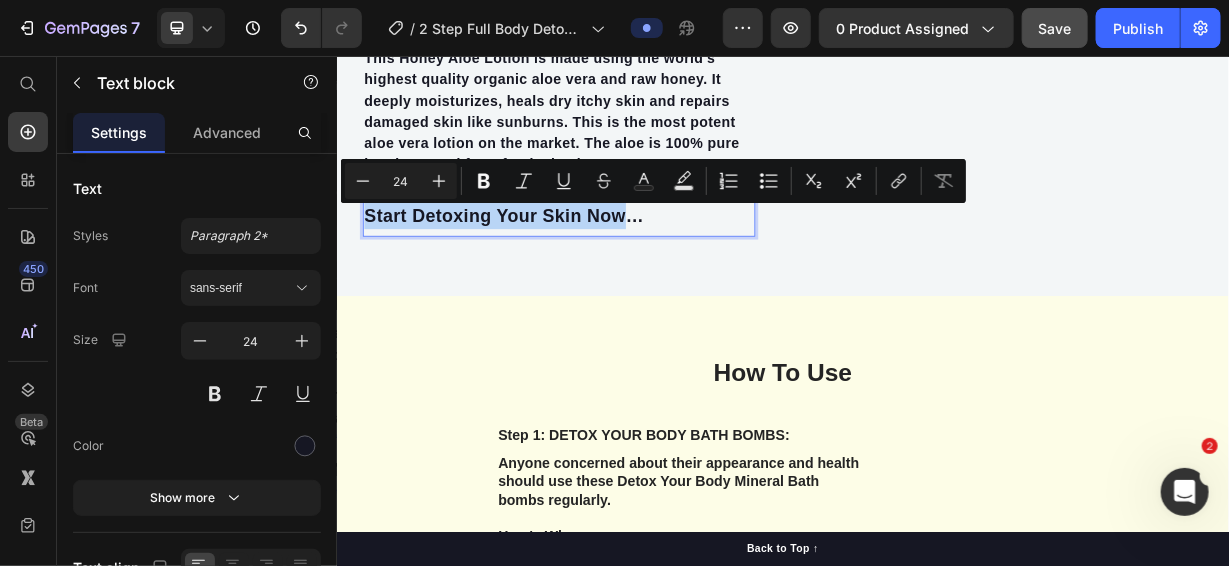drag, startPoint x: 721, startPoint y: 265, endPoint x: 373, endPoint y: 258, distance: 348.0704 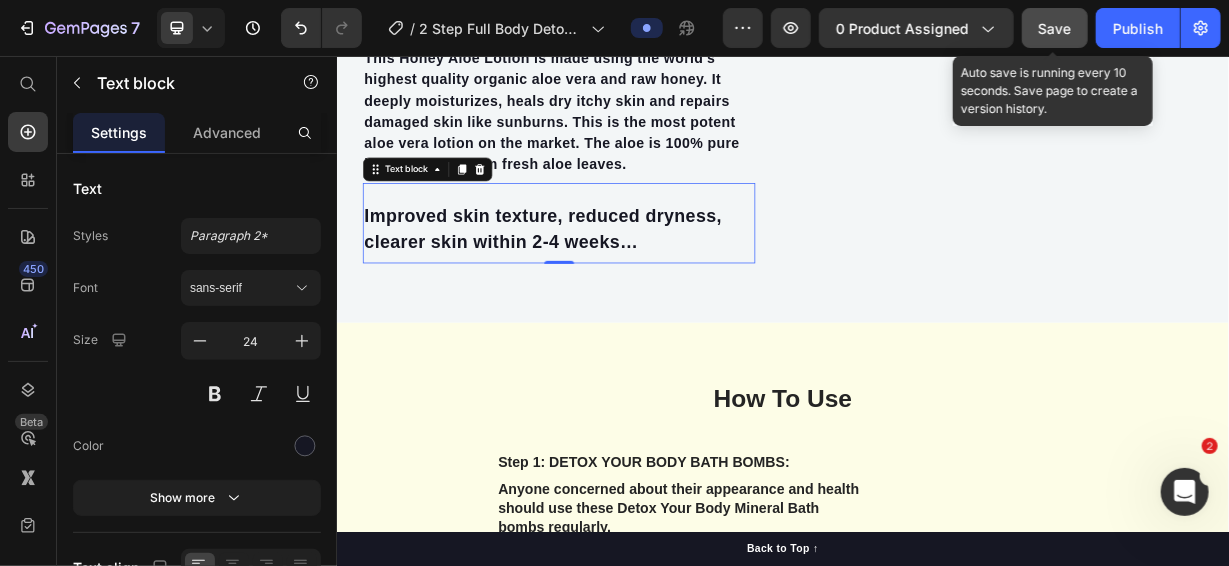 click on "Save" at bounding box center (1055, 28) 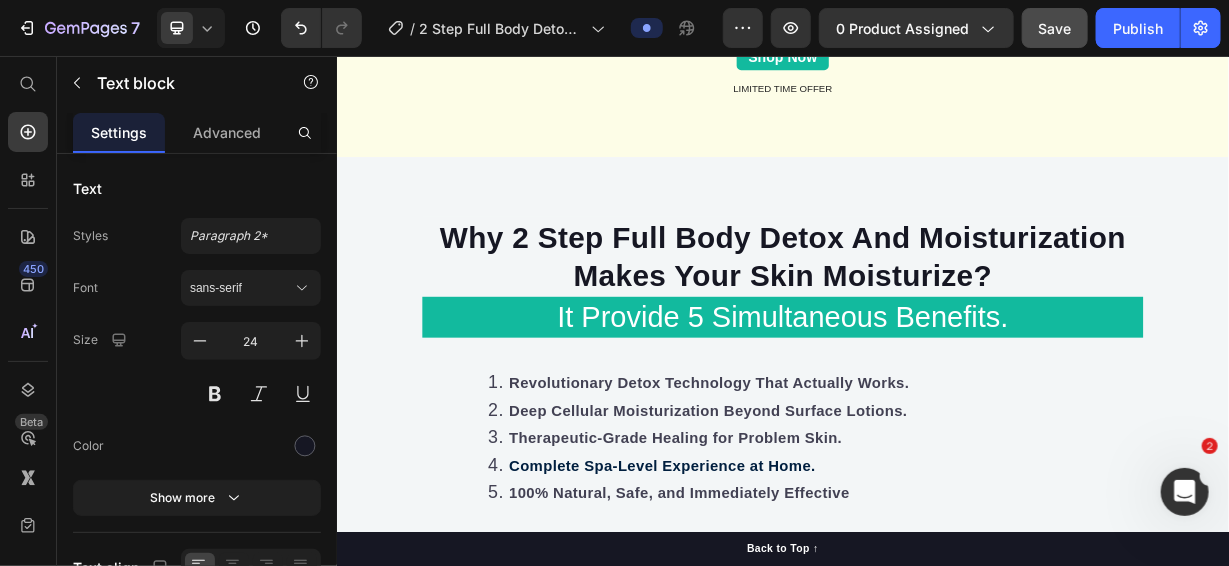 scroll, scrollTop: 9535, scrollLeft: 0, axis: vertical 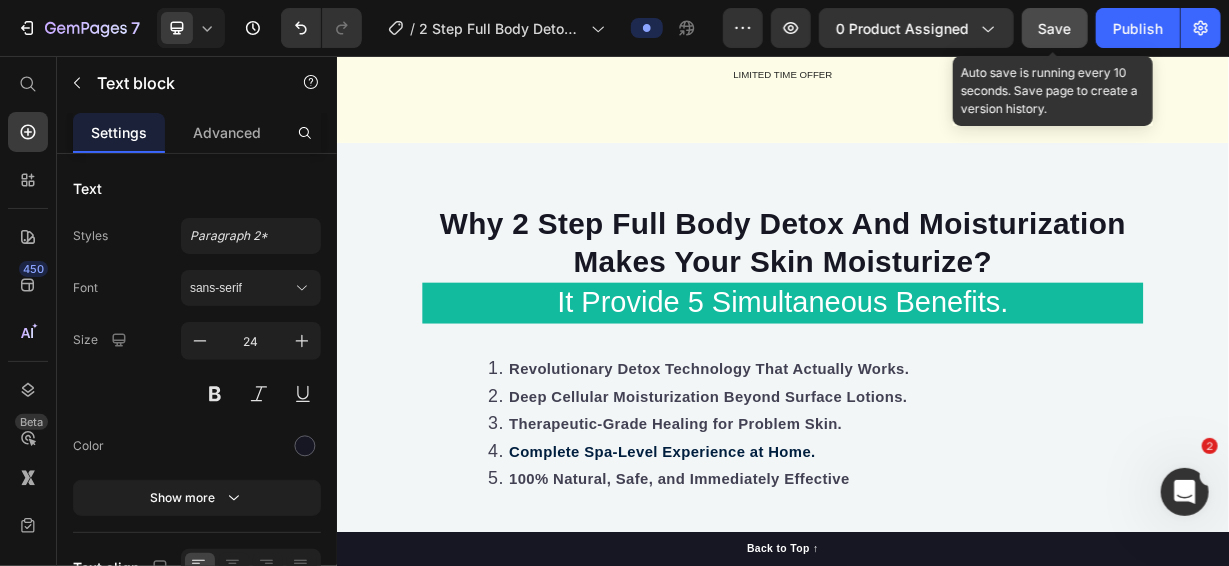 click on "Save" at bounding box center (1055, 28) 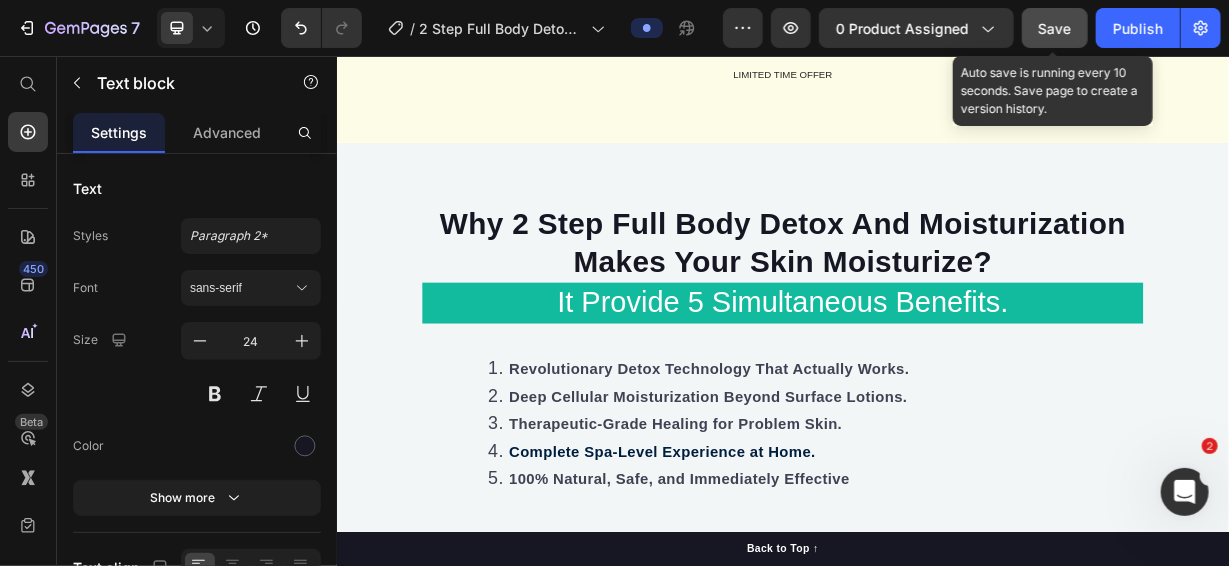 click on "Save" at bounding box center [1055, 28] 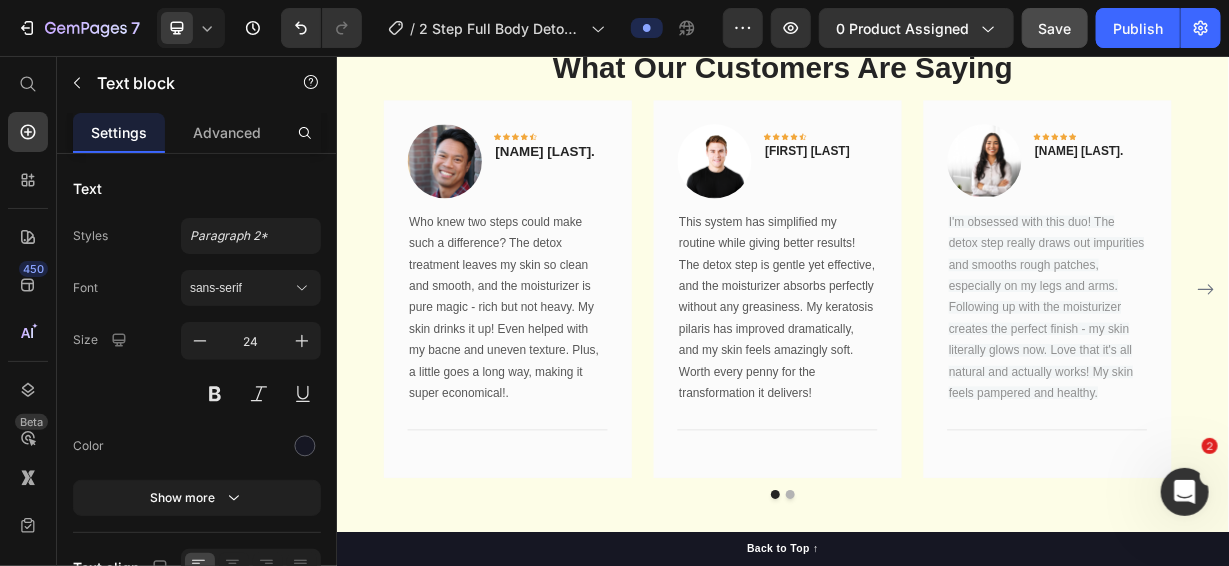 scroll, scrollTop: 11535, scrollLeft: 0, axis: vertical 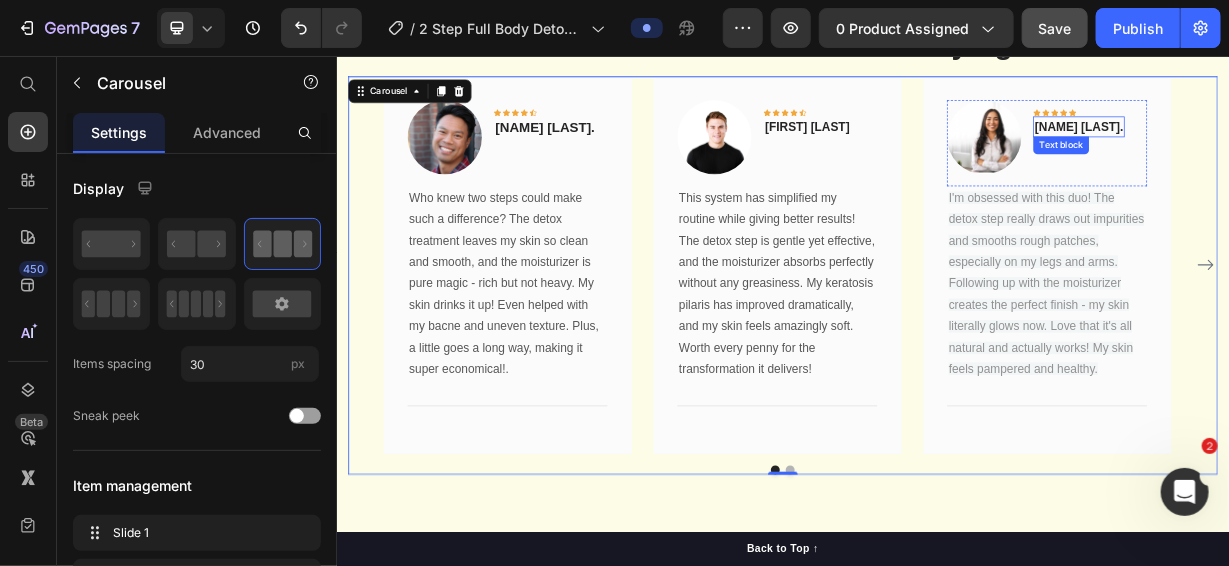click on "[NAME] [LAST]." at bounding box center [1334, 150] 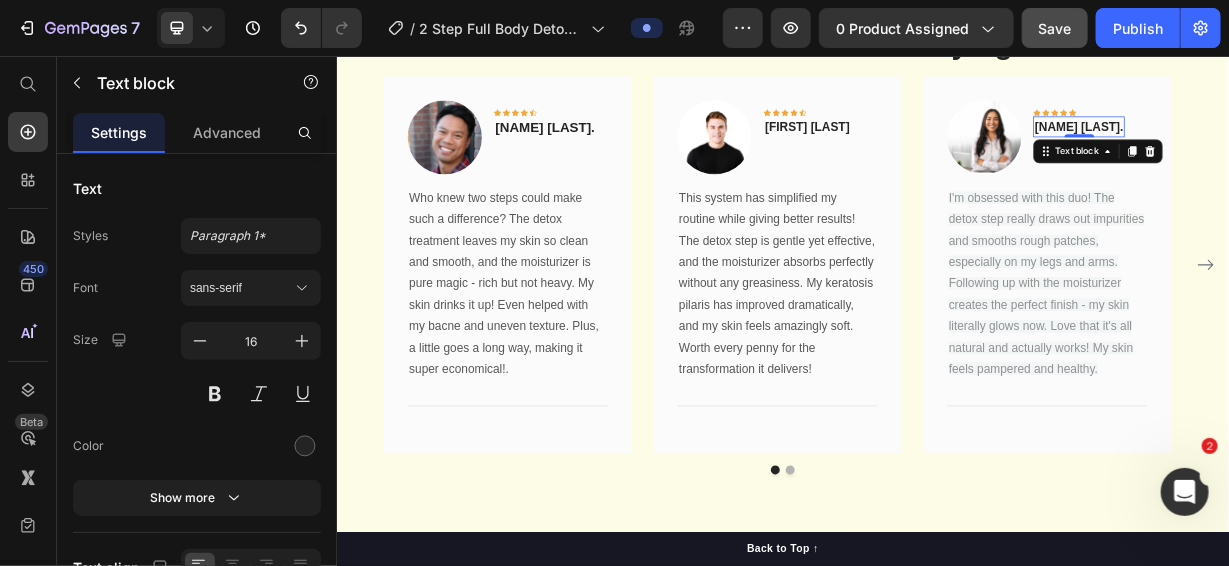 click on "[NAME] [LAST]." at bounding box center [1334, 150] 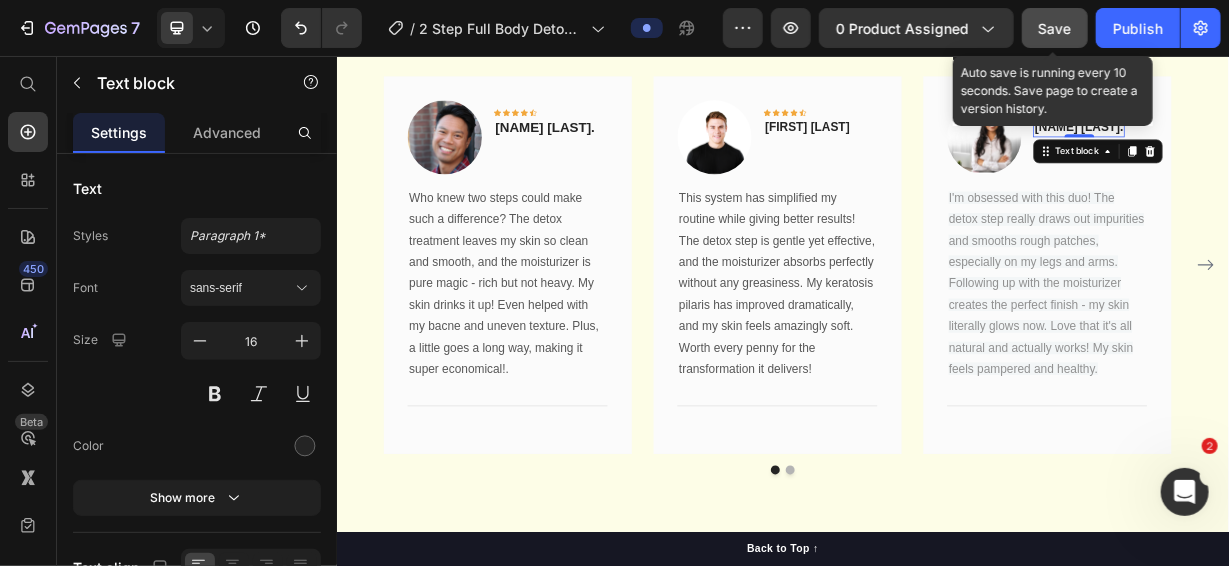 drag, startPoint x: 1044, startPoint y: 37, endPoint x: 911, endPoint y: 32, distance: 133.09395 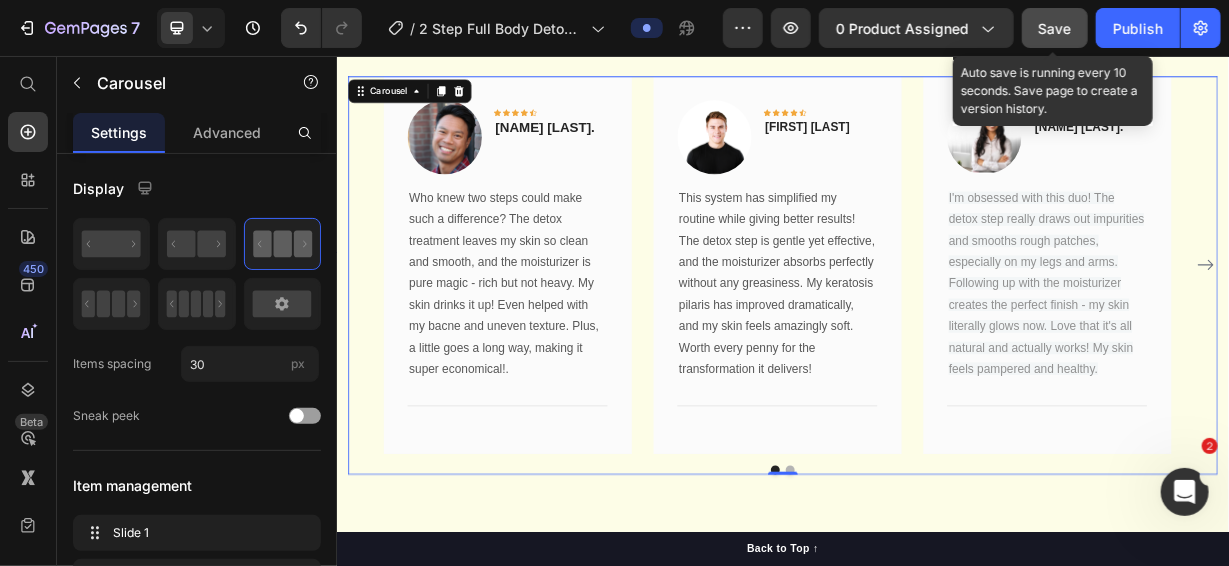 drag, startPoint x: 1056, startPoint y: 31, endPoint x: 935, endPoint y: 40, distance: 121.33425 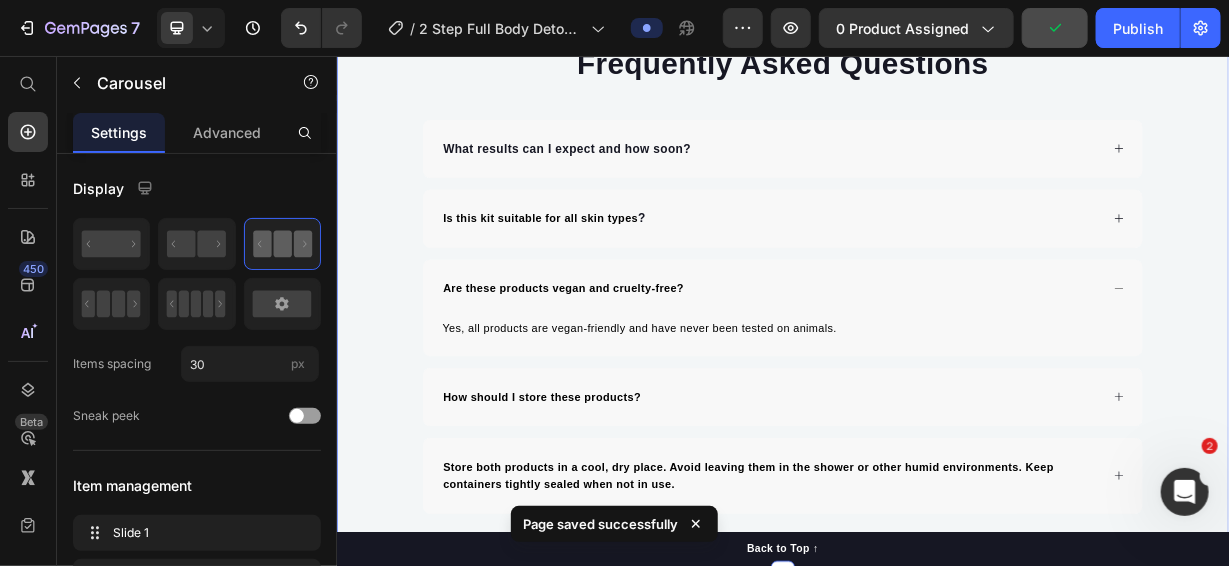 scroll, scrollTop: 12335, scrollLeft: 0, axis: vertical 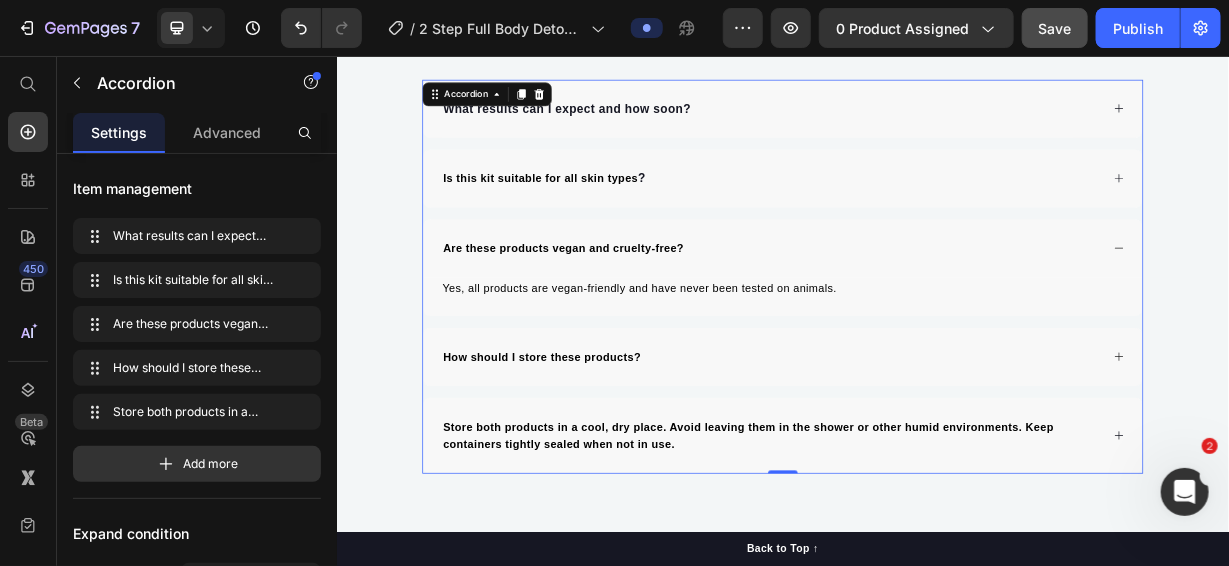 click on "How should I store these products?" at bounding box center [936, 460] 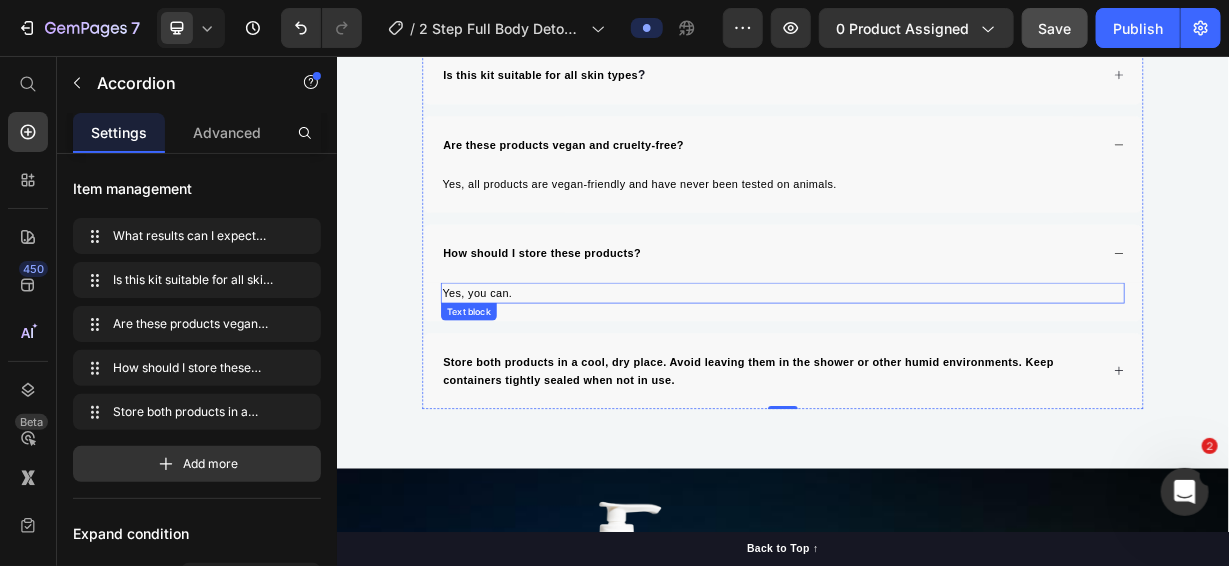 scroll, scrollTop: 12535, scrollLeft: 0, axis: vertical 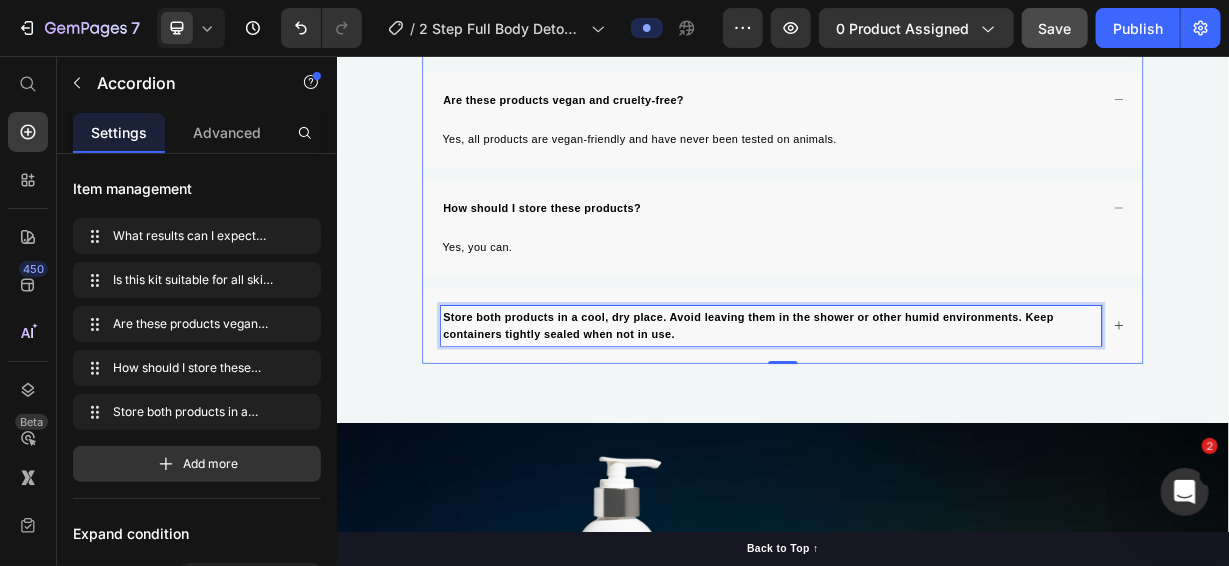 click on "Store both products in a cool, dry place. Avoid leaving them in the shower or other humid environments. Keep containers tightly sealed when not in use." at bounding box center [890, 418] 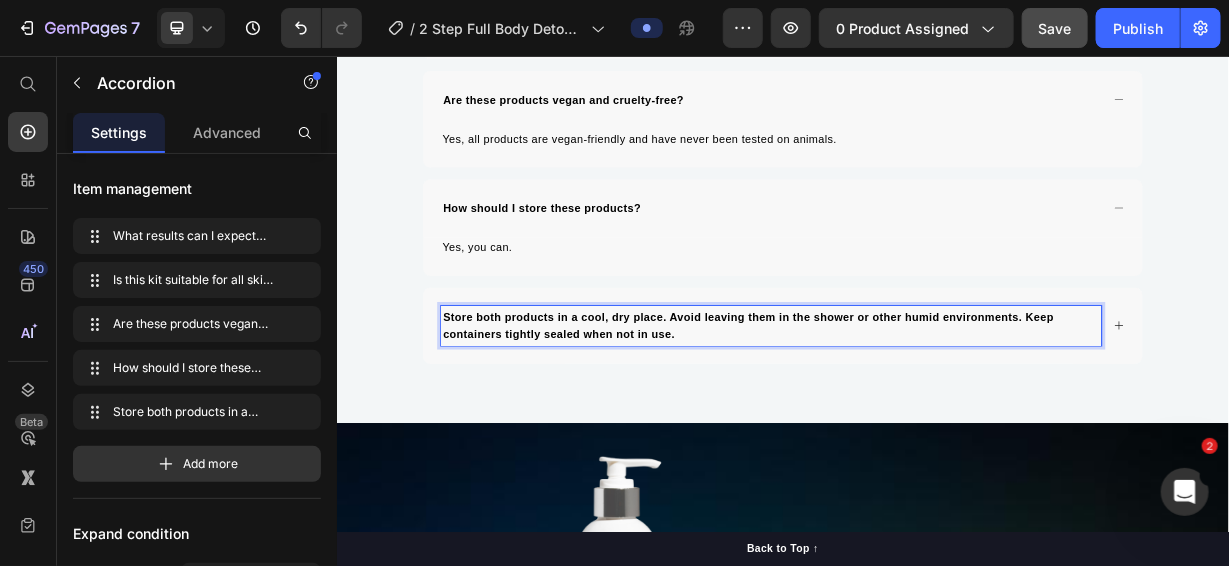 click on "Store both products in a cool, dry place. Avoid leaving them in the shower or other humid environments. Keep containers tightly sealed when not in use." at bounding box center [920, 418] 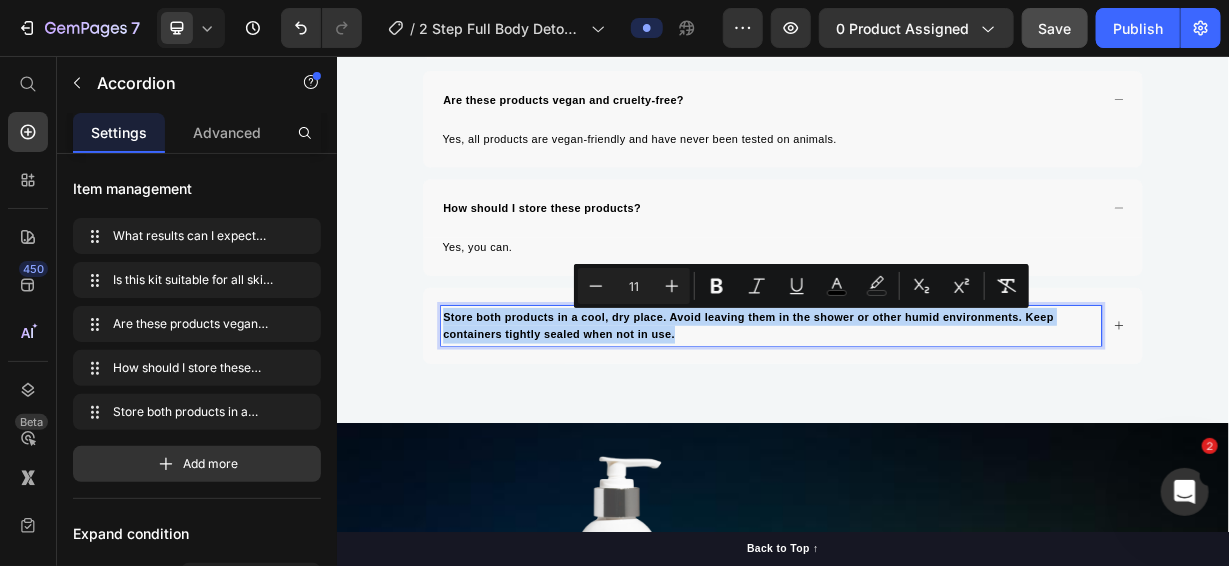drag, startPoint x: 798, startPoint y: 425, endPoint x: 474, endPoint y: 405, distance: 324.6167 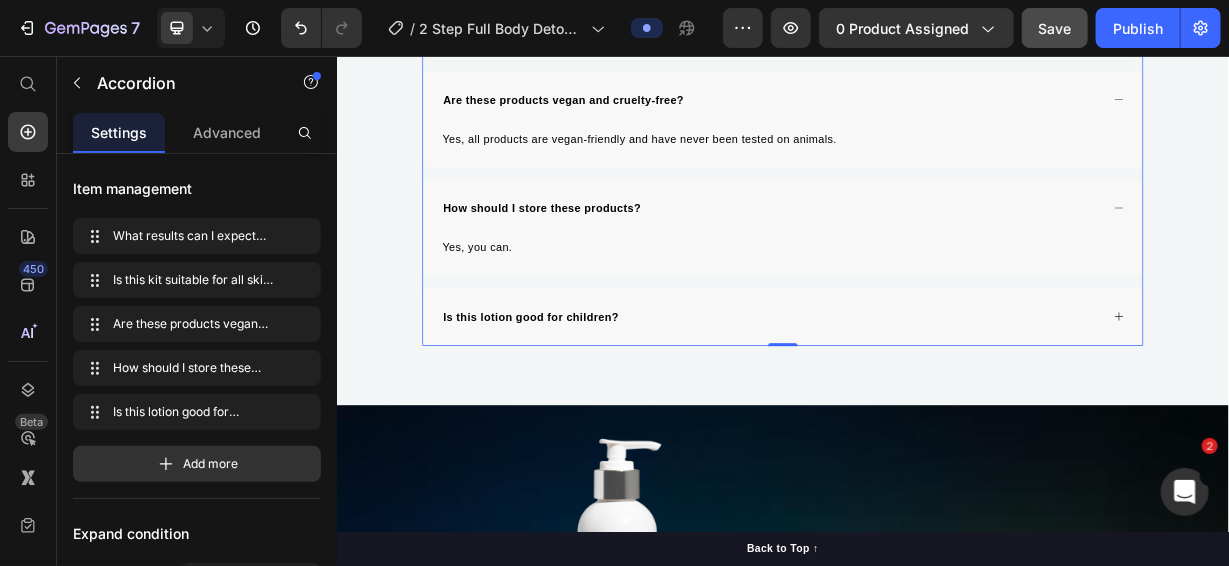 click 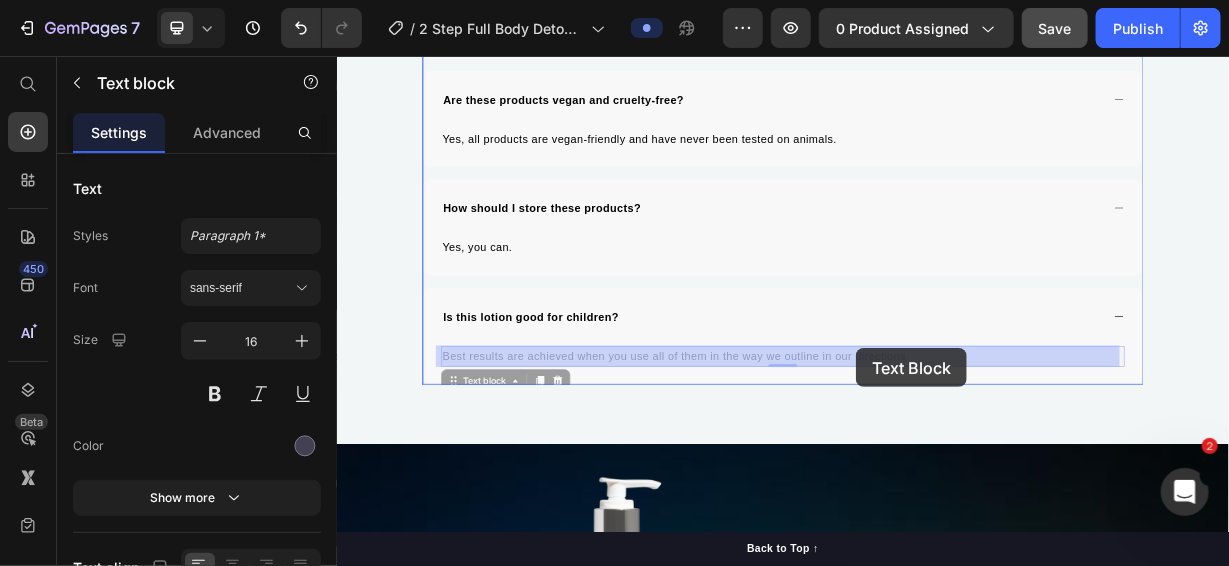 drag, startPoint x: 1108, startPoint y: 450, endPoint x: 1034, endPoint y: 448, distance: 74.02702 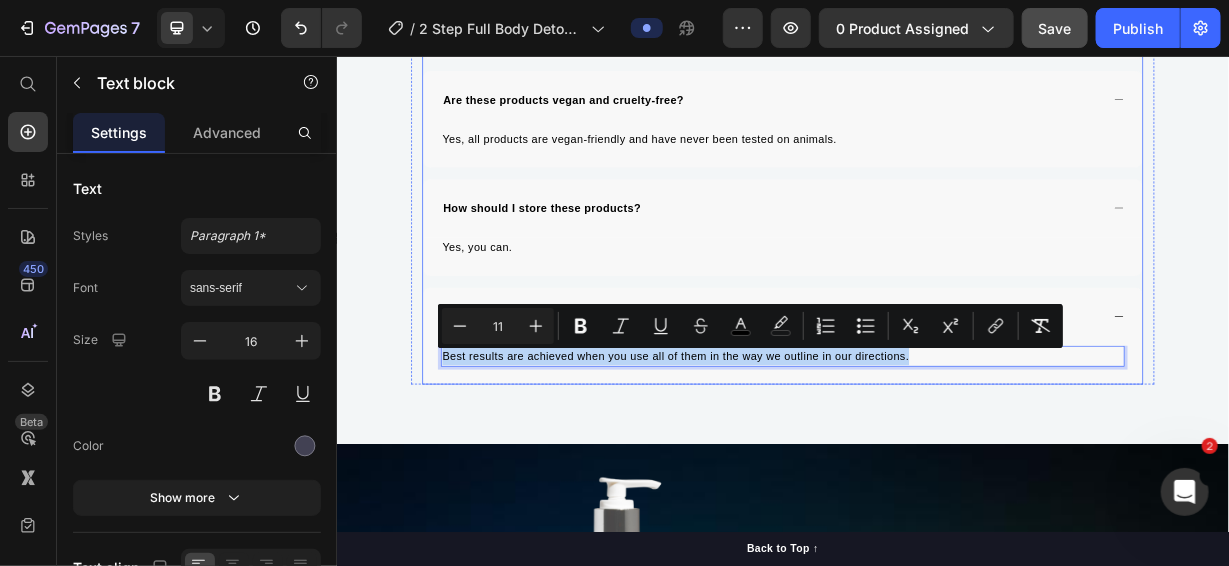 drag, startPoint x: 1097, startPoint y: 455, endPoint x: 464, endPoint y: 461, distance: 633.02844 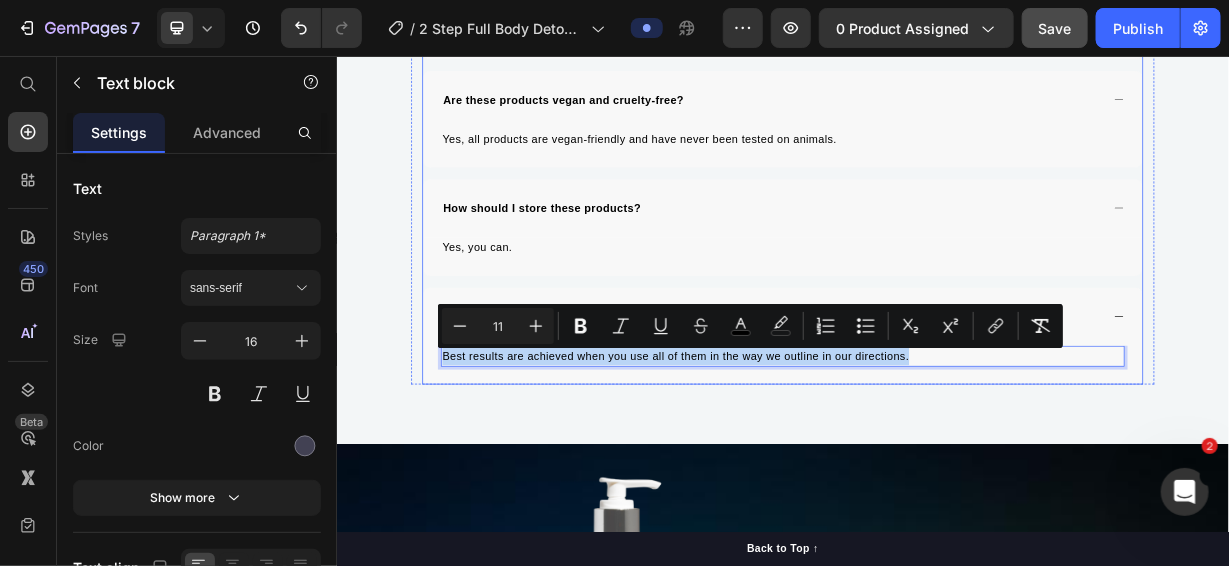 click on "Best results are achieved when you use all of them in the way we outline in our directions. Text block 0" at bounding box center (936, 471) 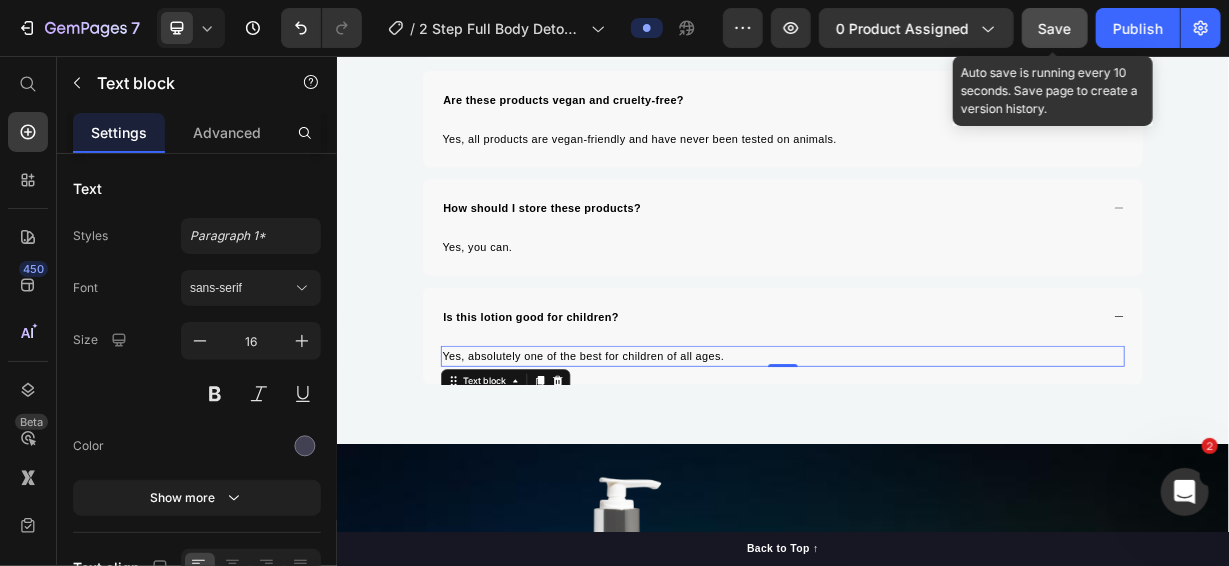 click on "Save" 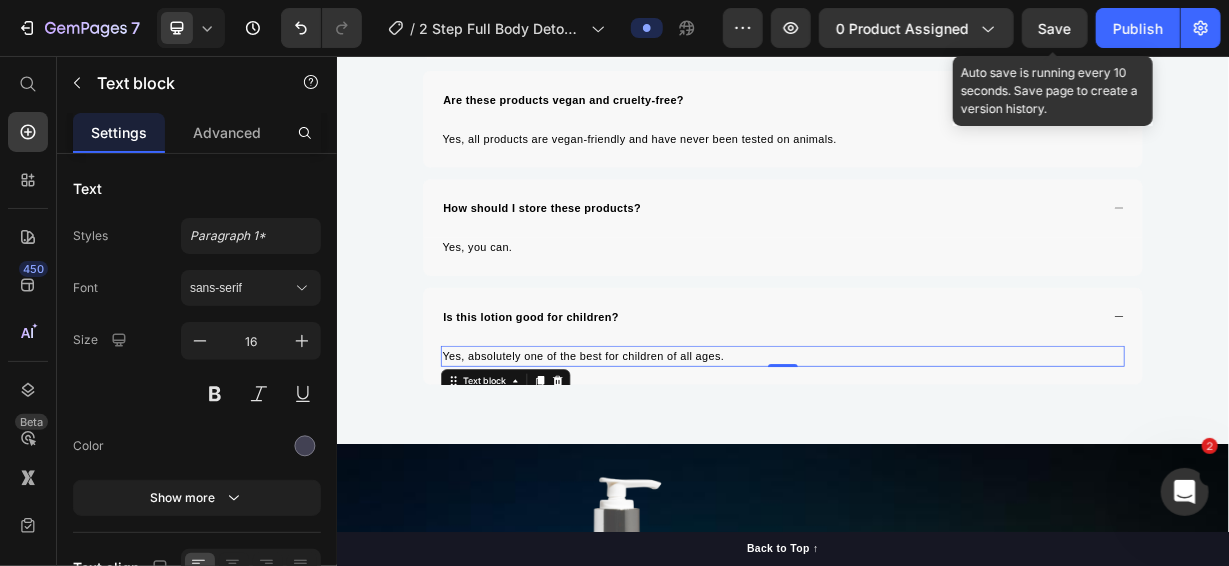 click on "Save" at bounding box center [1055, 28] 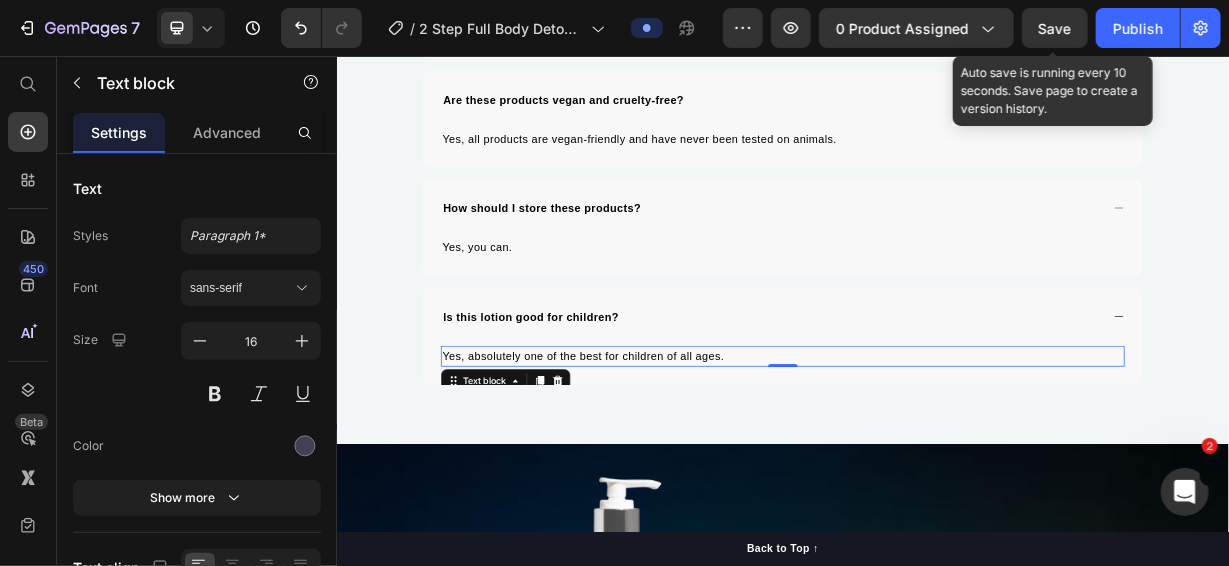 click on "Save" at bounding box center (1055, 28) 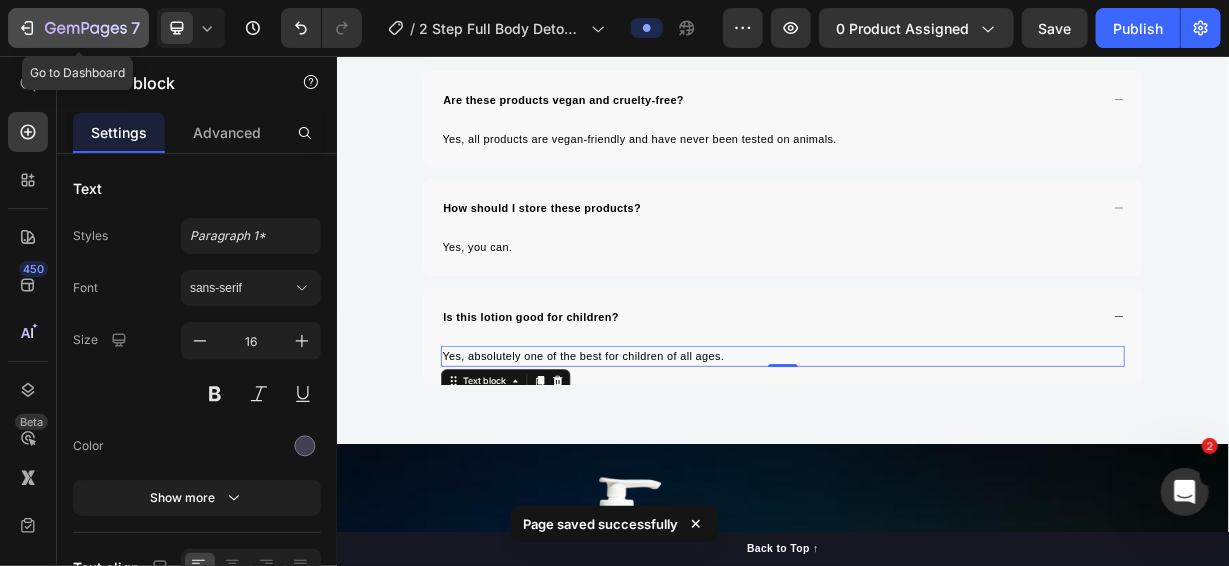 click on "7" 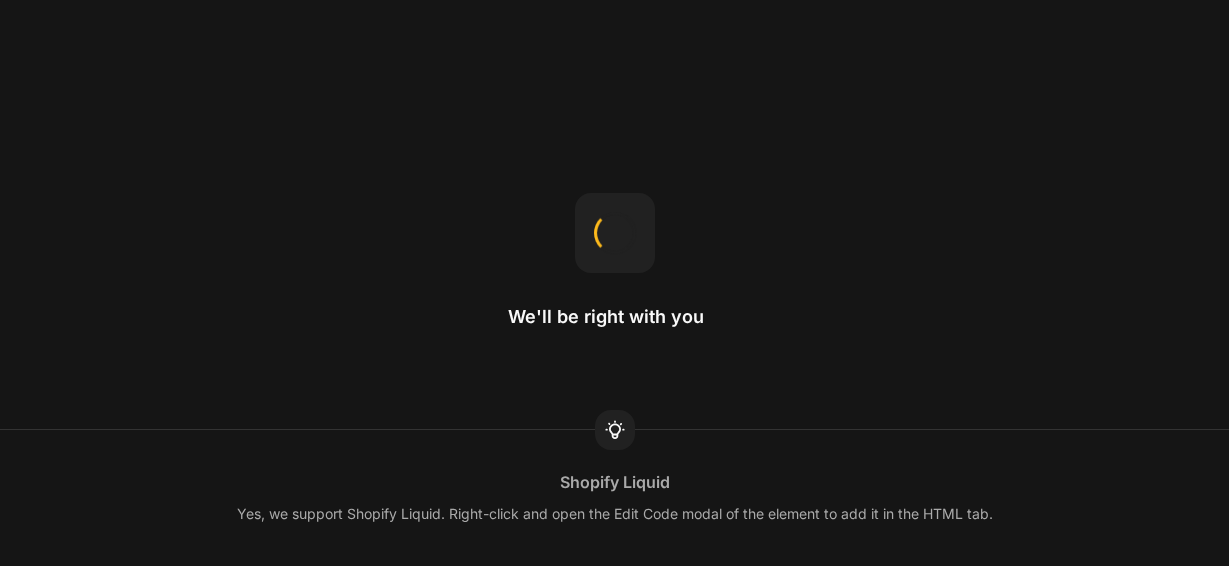 scroll, scrollTop: 0, scrollLeft: 0, axis: both 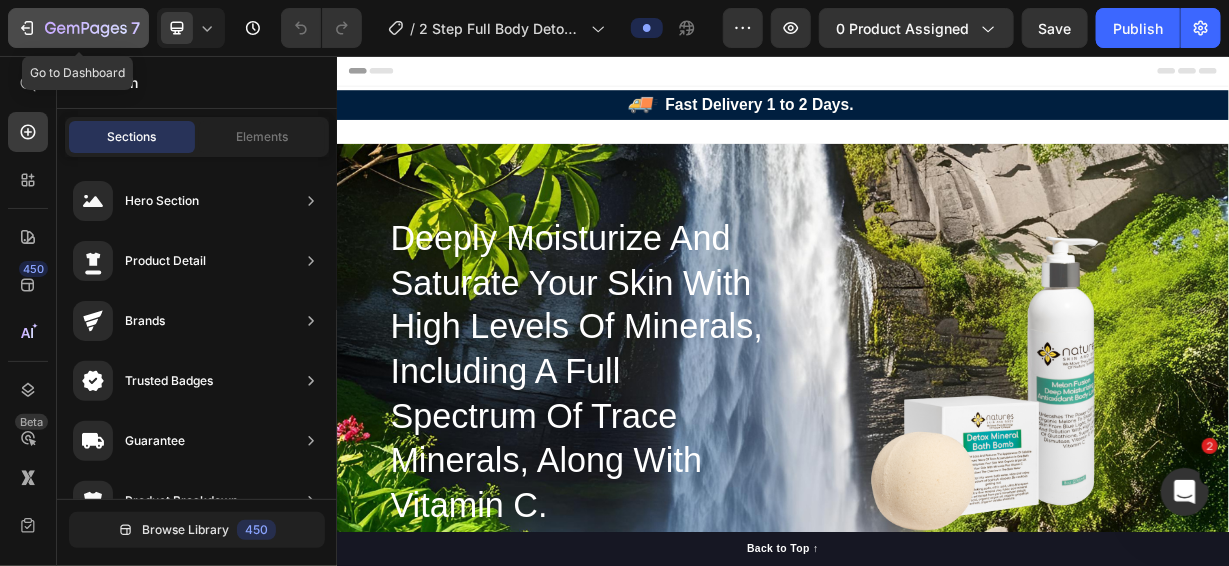 click 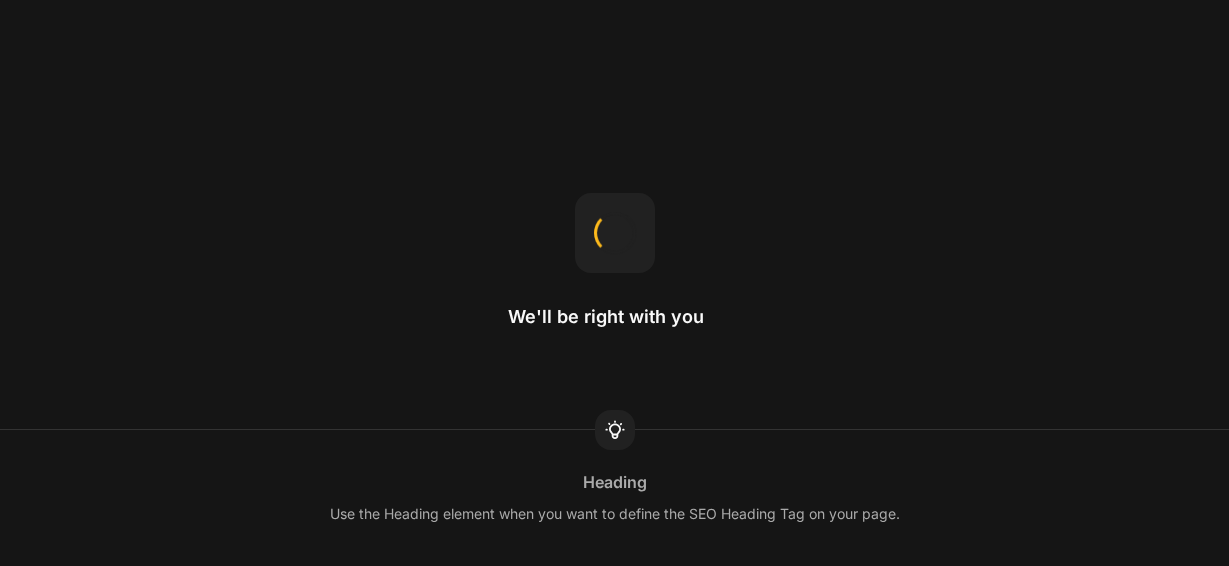 scroll, scrollTop: 0, scrollLeft: 0, axis: both 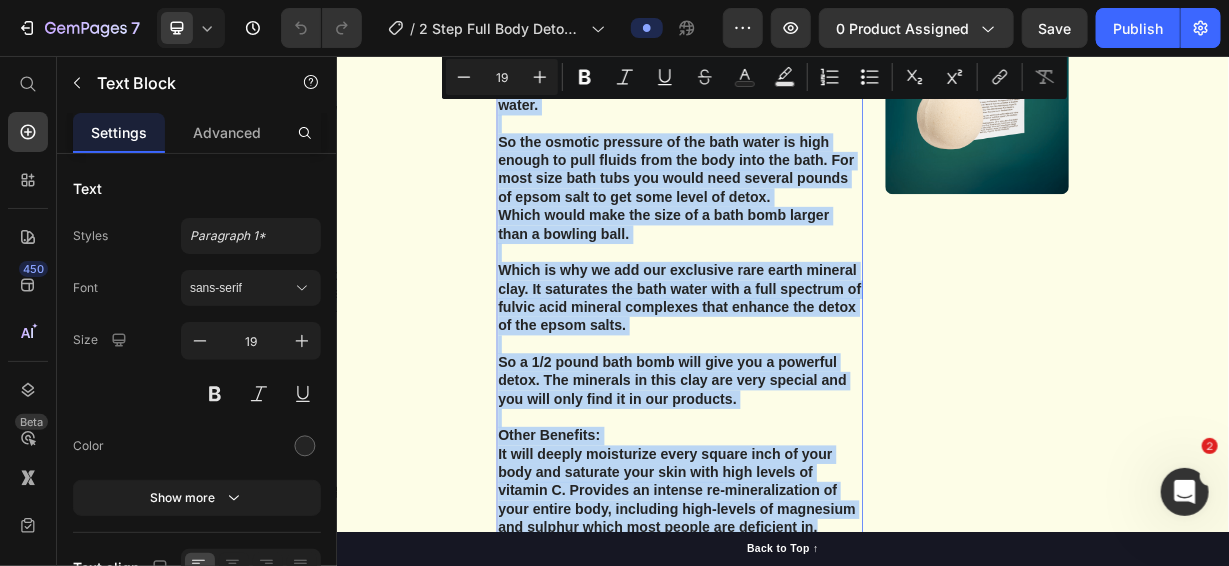 drag, startPoint x: 547, startPoint y: 304, endPoint x: 990, endPoint y: 684, distance: 583.6514 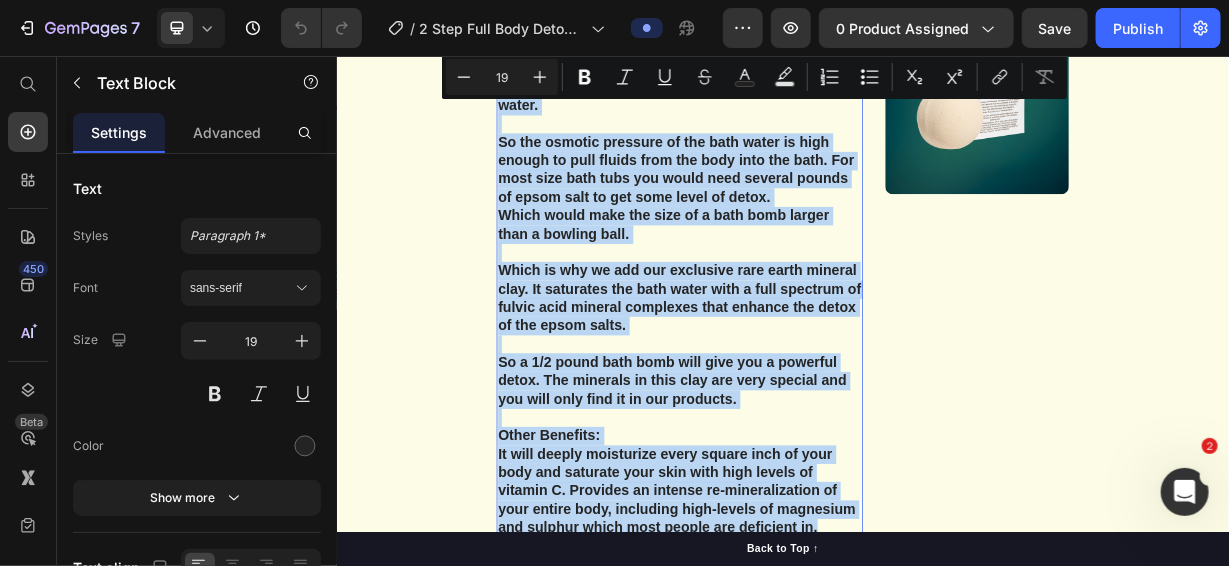 click on "Anyone concerned about their appearance and health should use these Detox Your Body Mineral Bath bombs regularly. Here's Why: Toxic Overload Is A Problem In Our Modern Day Society. According to the Environmental Protection Agency we are exposed to over 80,000 toxins. We get exposed to toxins through the air we breath, the food we eat, the water we drink or products we use. There is benefit to all forms of detoxing whether it is fasting, juicing, colonics and others. However, sweating in a warm bath removes more toxins faster other methods.   Adding epsom salts to bath water will increase the ability of the bath water to pull toxins from the body. Which is why we add ultra-fine Epsom Salt To Our Bath Bombs. But The problem with an epsom salt bath actually working is having enough epsom salt in the bath water. So the osmotic pressure of the bath water is high enough to pull fluids from the body into the bath. For most size bath tubs you would need several pounds of epsom salt to get some level of detox." at bounding box center (797, 109) 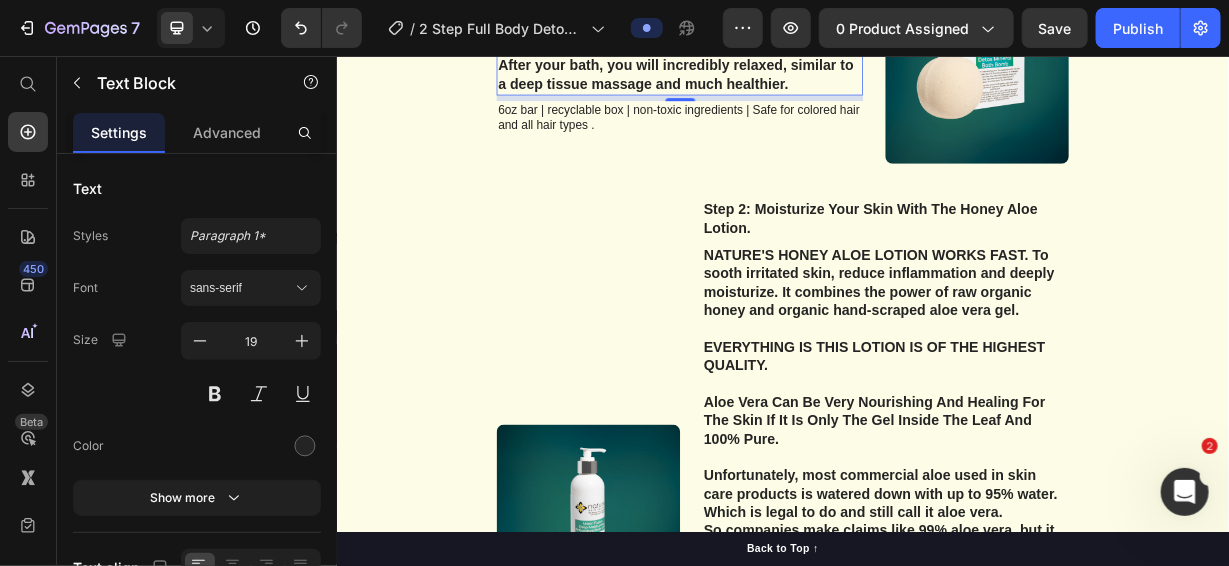 scroll, scrollTop: 5864, scrollLeft: 0, axis: vertical 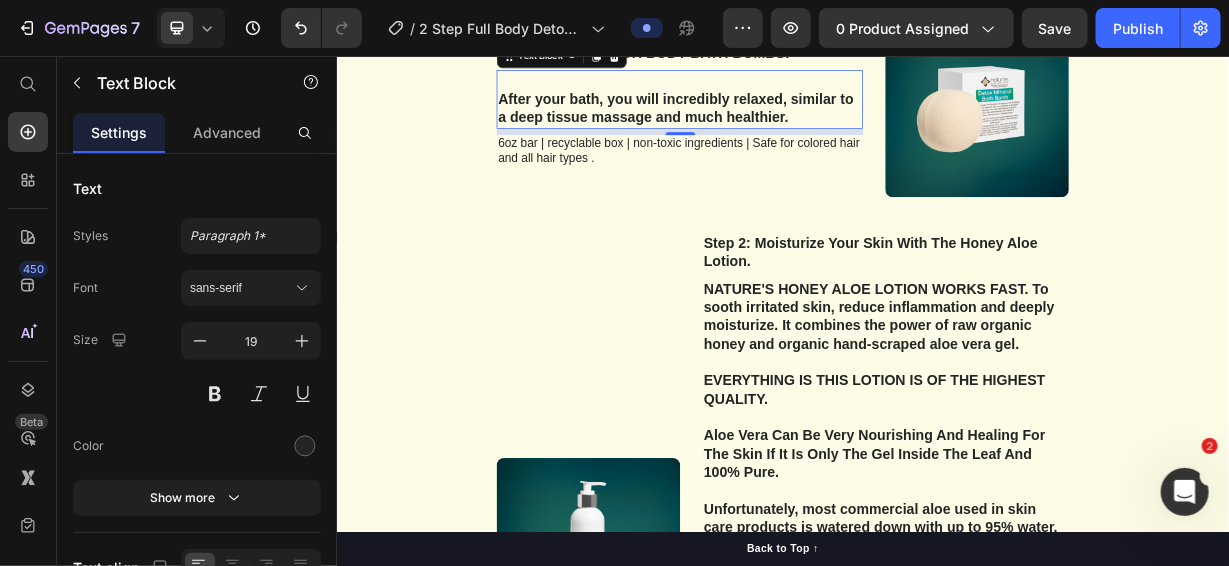 click on "After your bath, you will incredibly relaxed, similar to a deep tissue massage and much healthier." at bounding box center (797, 125) 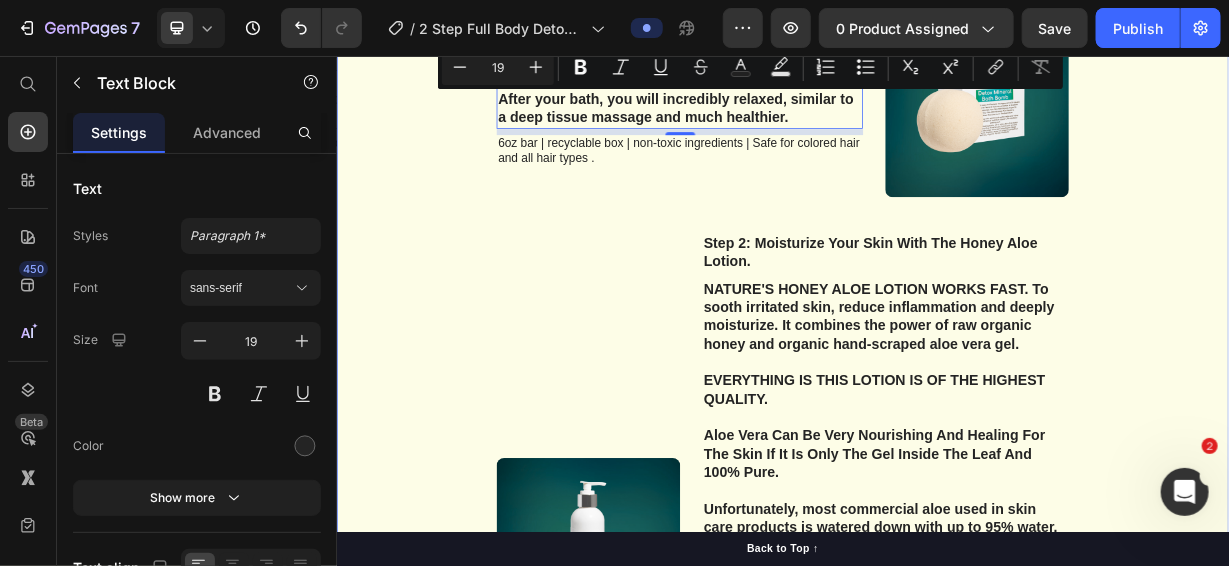 drag, startPoint x: 942, startPoint y: 132, endPoint x: 538, endPoint y: 100, distance: 405.26535 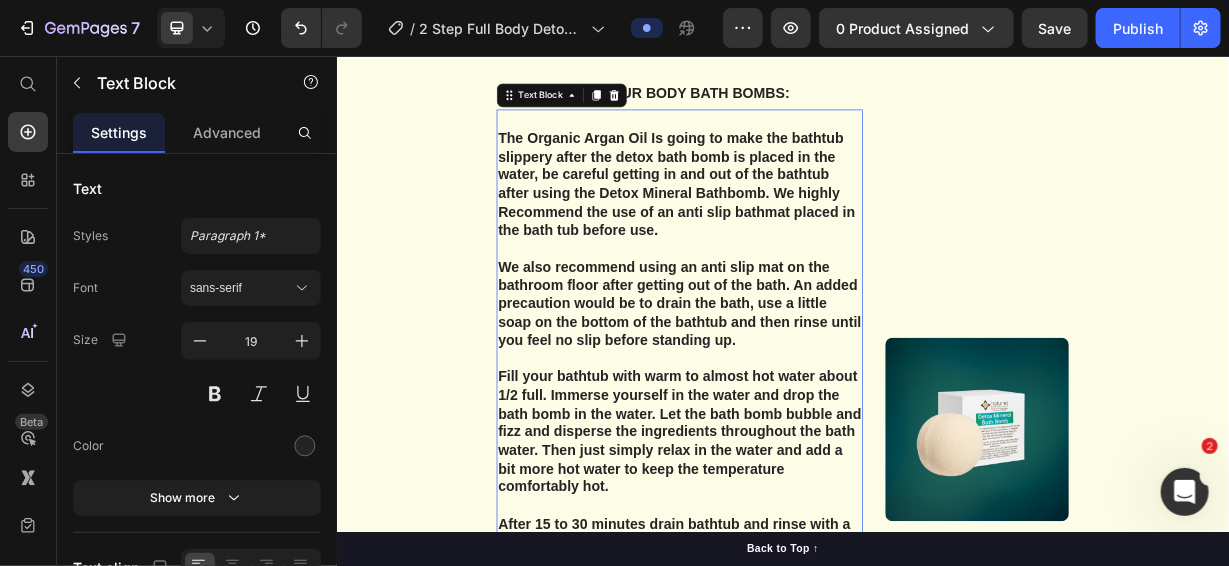 scroll, scrollTop: 5742, scrollLeft: 0, axis: vertical 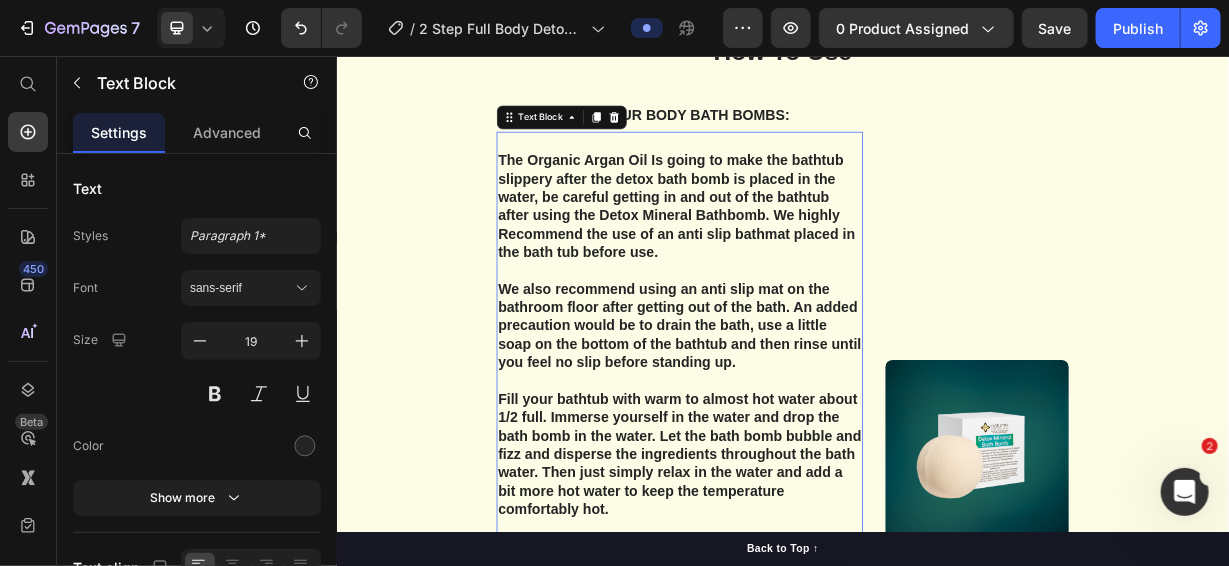 click at bounding box center (797, 171) 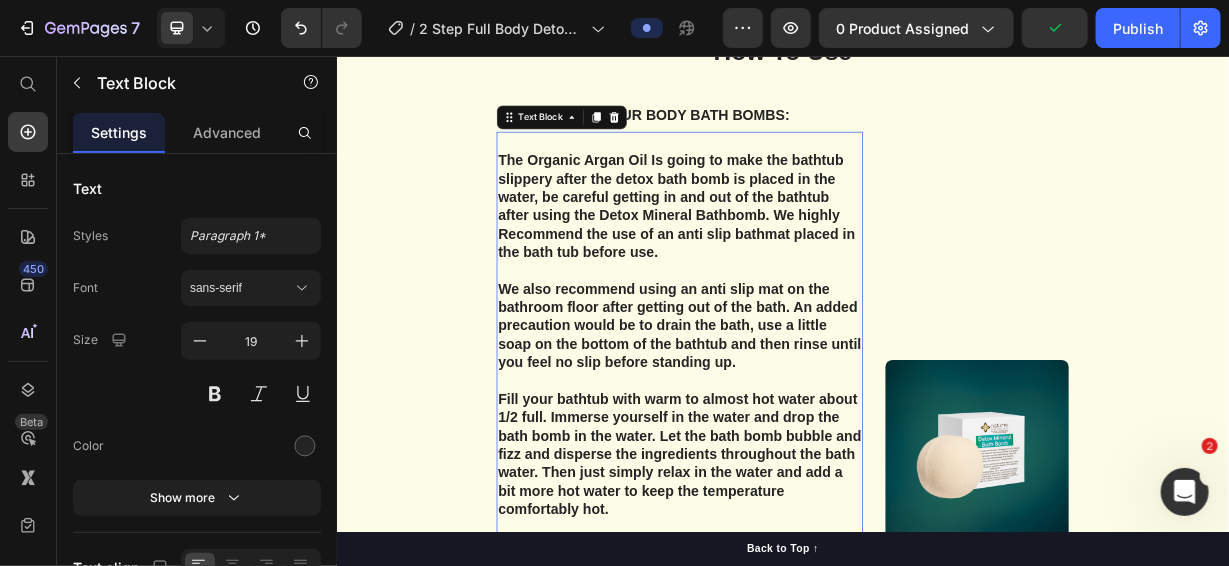 click at bounding box center (797, 171) 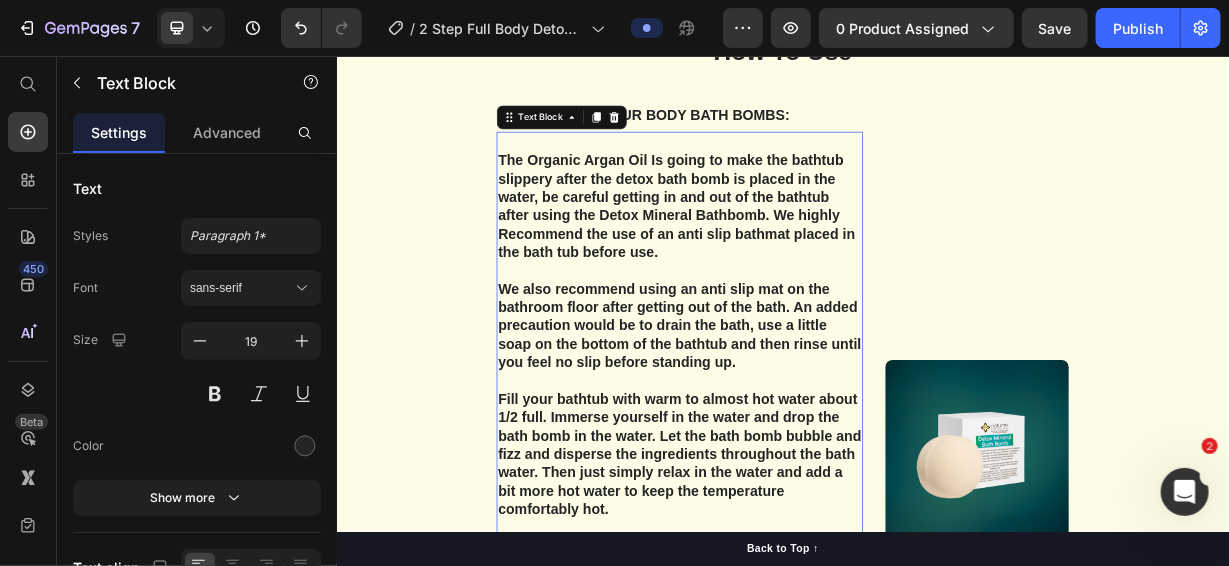 click on "The Organic Argan Oil Is going to make the bathtub slippery after the detox bath bomb is placed in the water, be careful getting in and out of the bathtub after using the Detox Mineral Bathbomb. We highly Recommend the use of an anti slip bathmat placed in the bath tub before use." at bounding box center (797, 258) 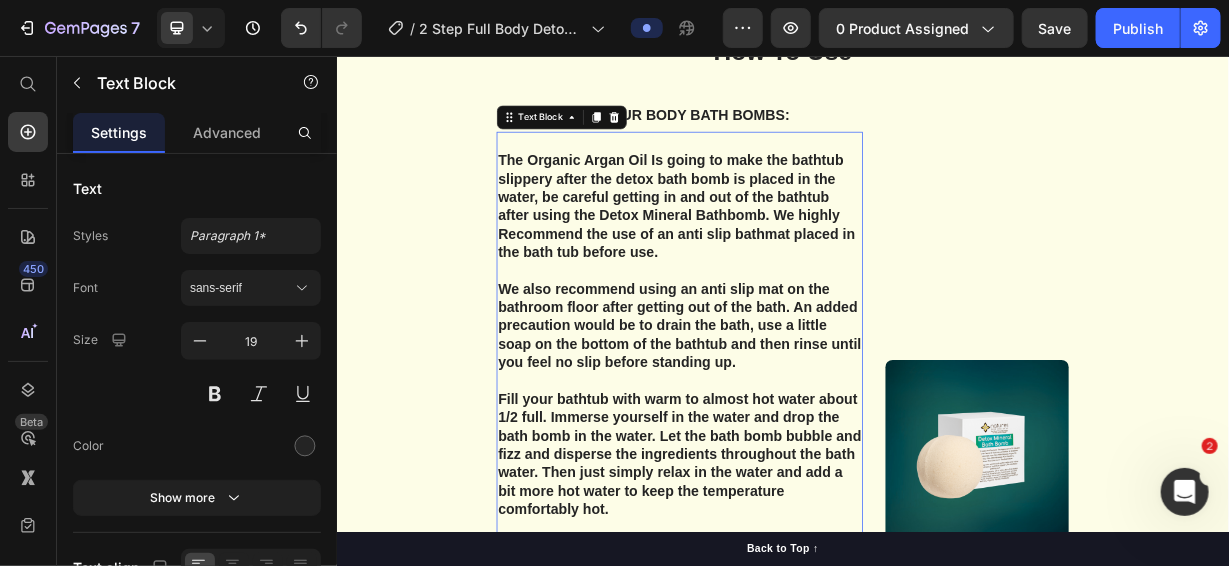 click on "The Organic Argan Oil Is going to make the bathtub slippery after the detox bath bomb is placed in the water, be careful getting in and out of the bathtub after using the Detox Mineral Bathbomb. We highly Recommend the use of an anti slip bathmat placed in the bath tub before use." at bounding box center [797, 258] 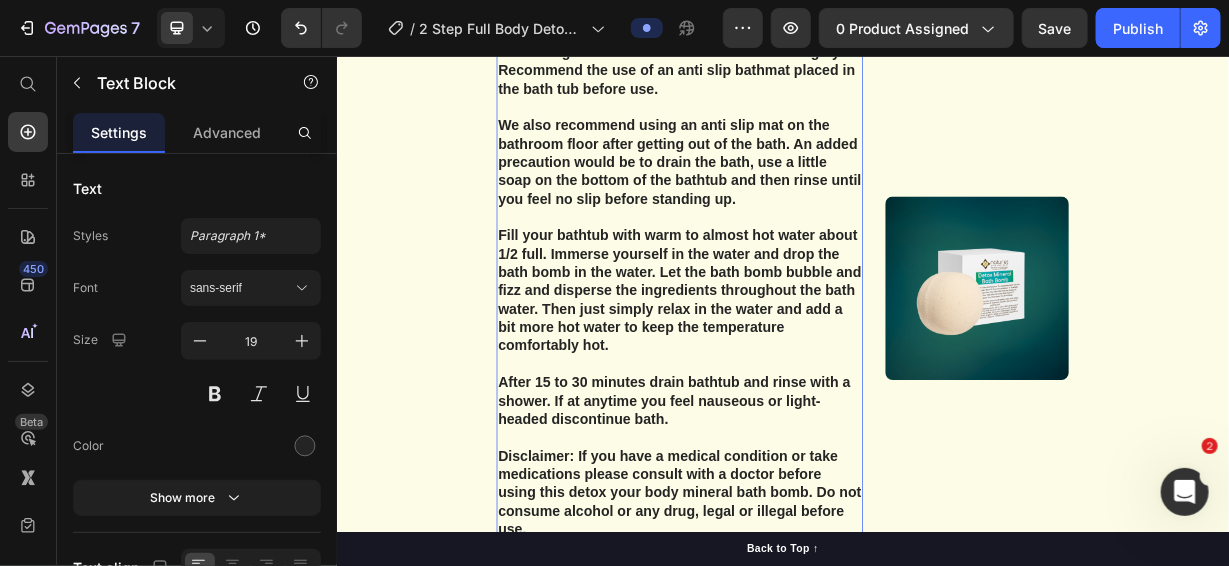 scroll, scrollTop: 6042, scrollLeft: 0, axis: vertical 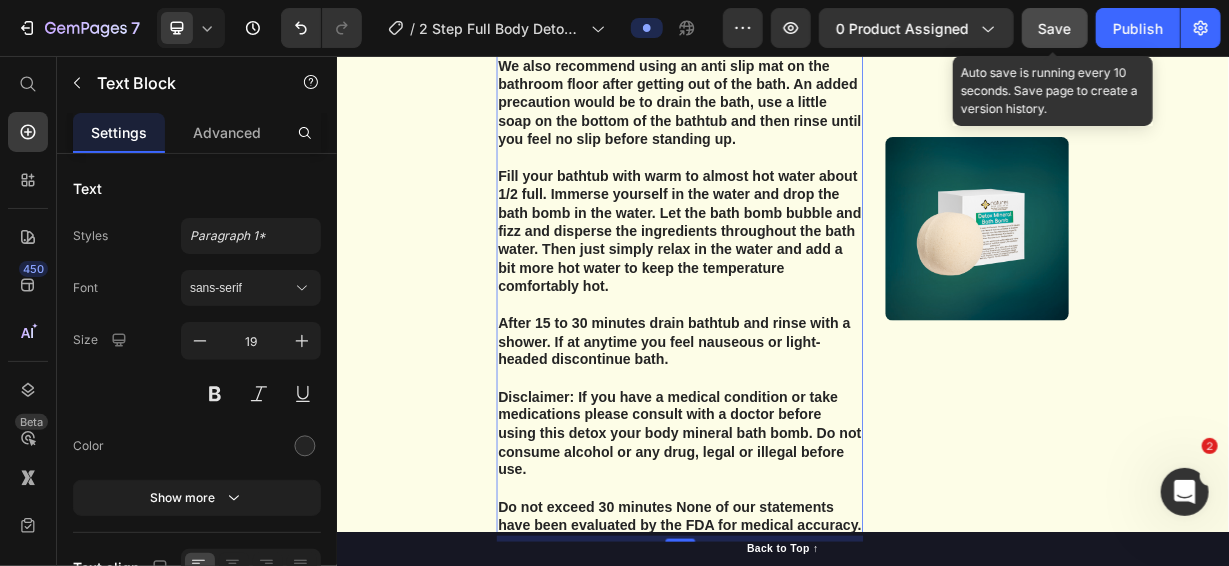 click on "Save" 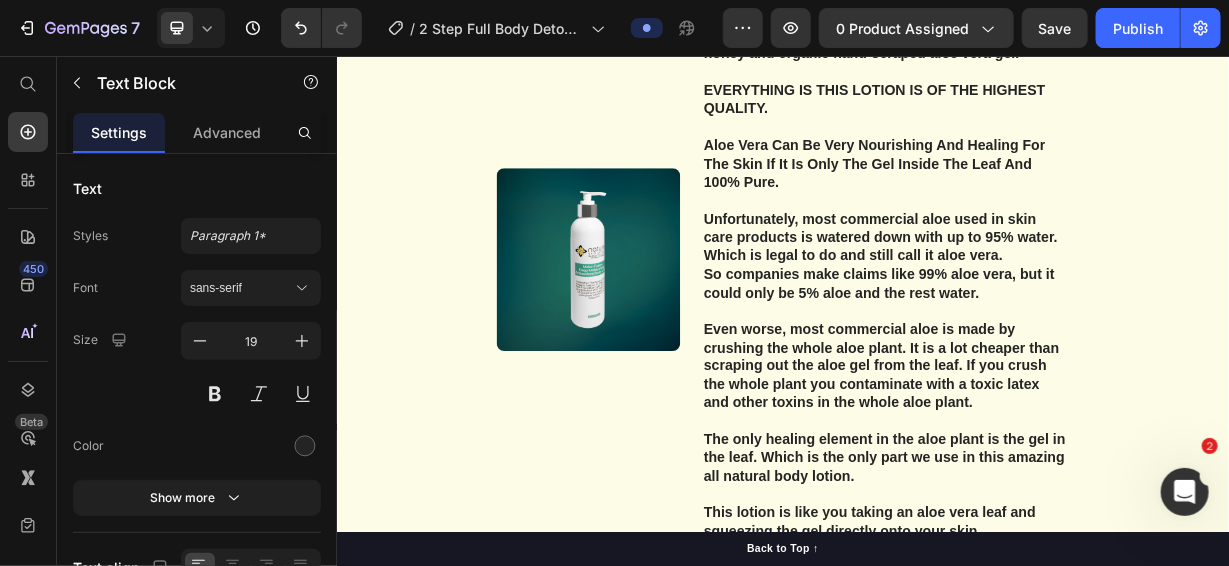 scroll, scrollTop: 7142, scrollLeft: 0, axis: vertical 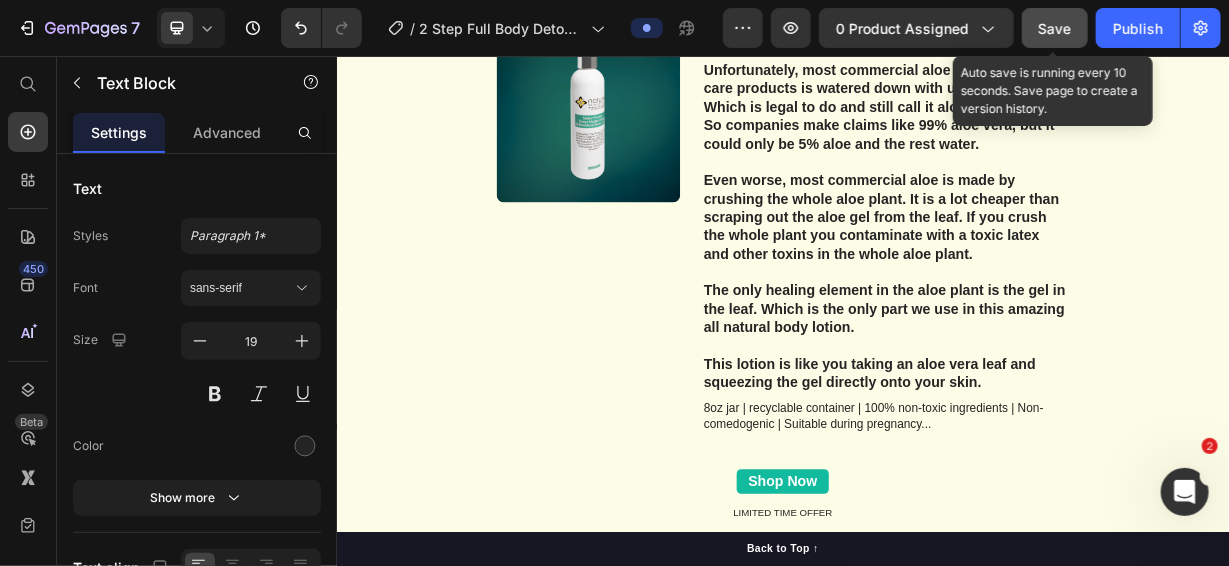 click on "Save" 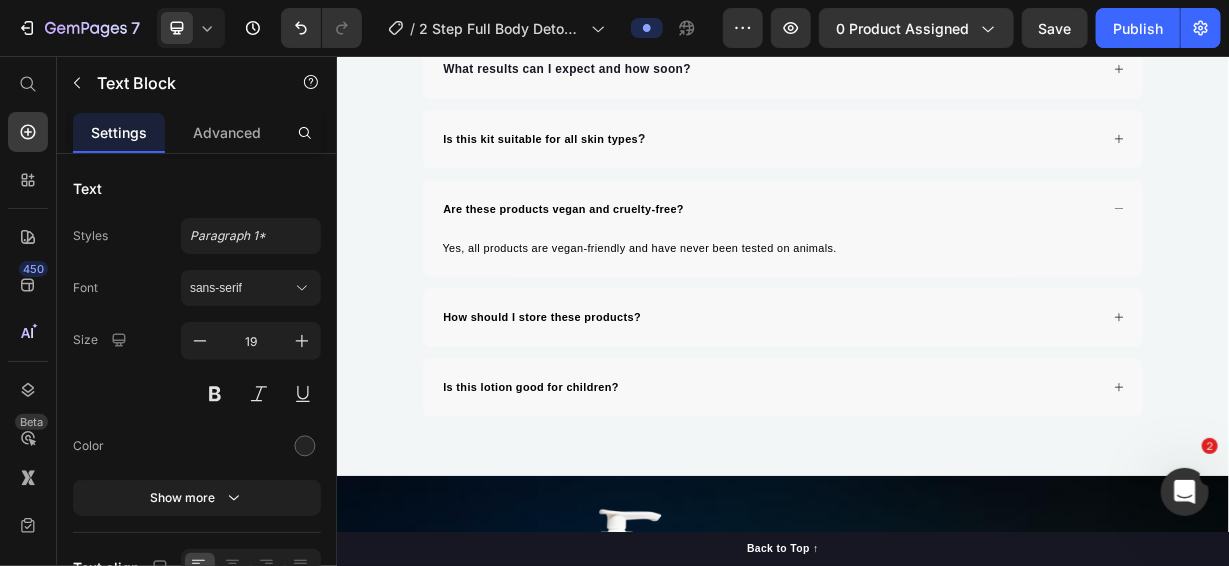scroll, scrollTop: 10642, scrollLeft: 0, axis: vertical 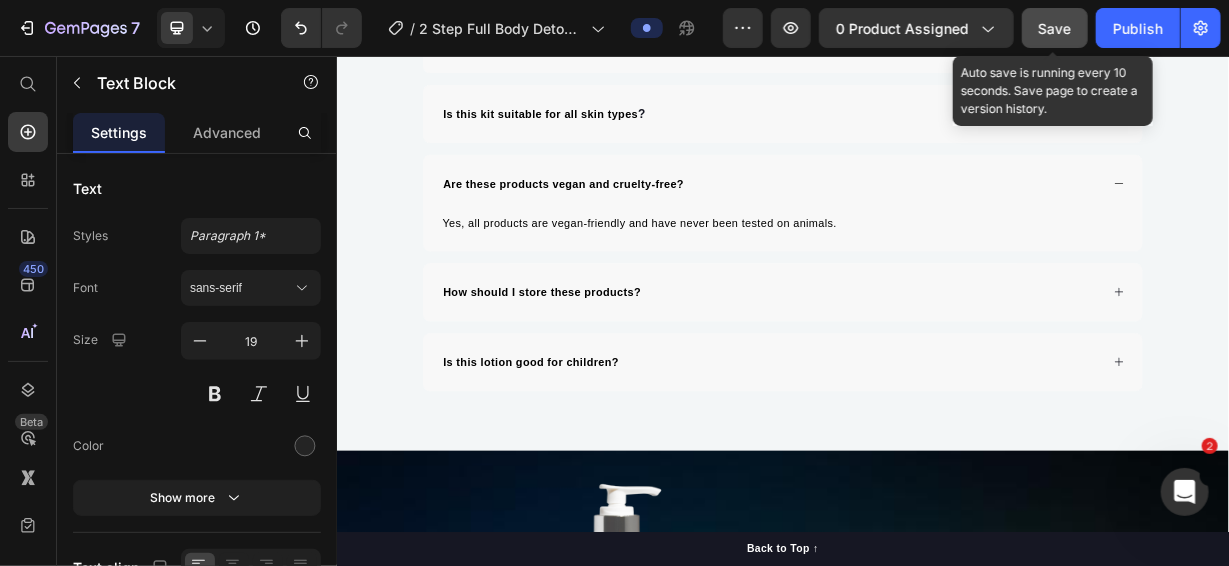 click on "Save" at bounding box center [1055, 28] 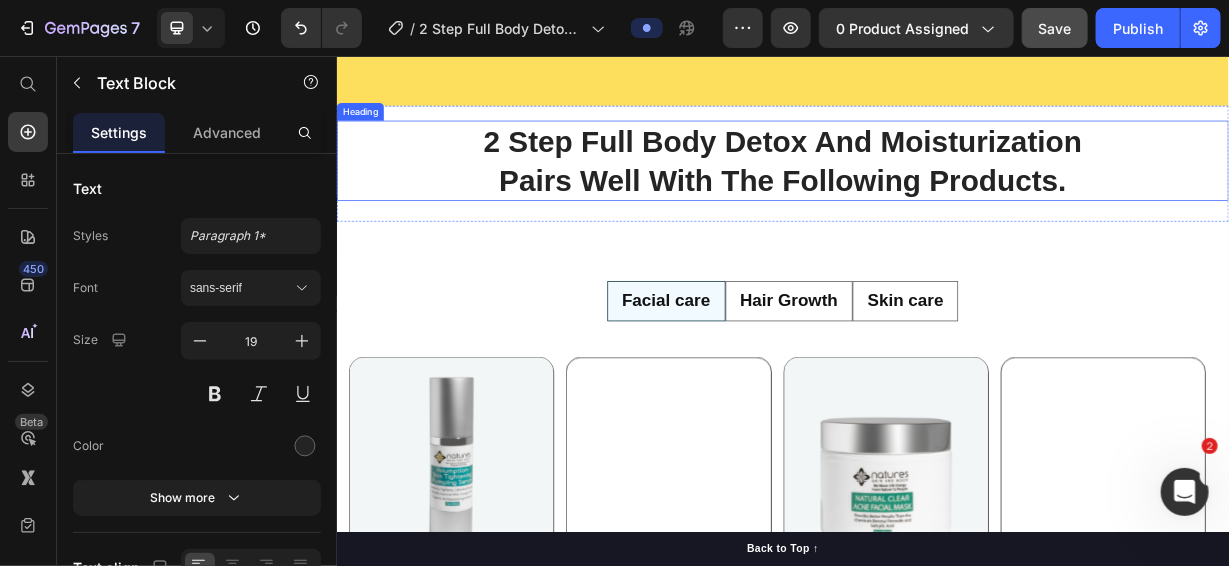 scroll, scrollTop: 12942, scrollLeft: 0, axis: vertical 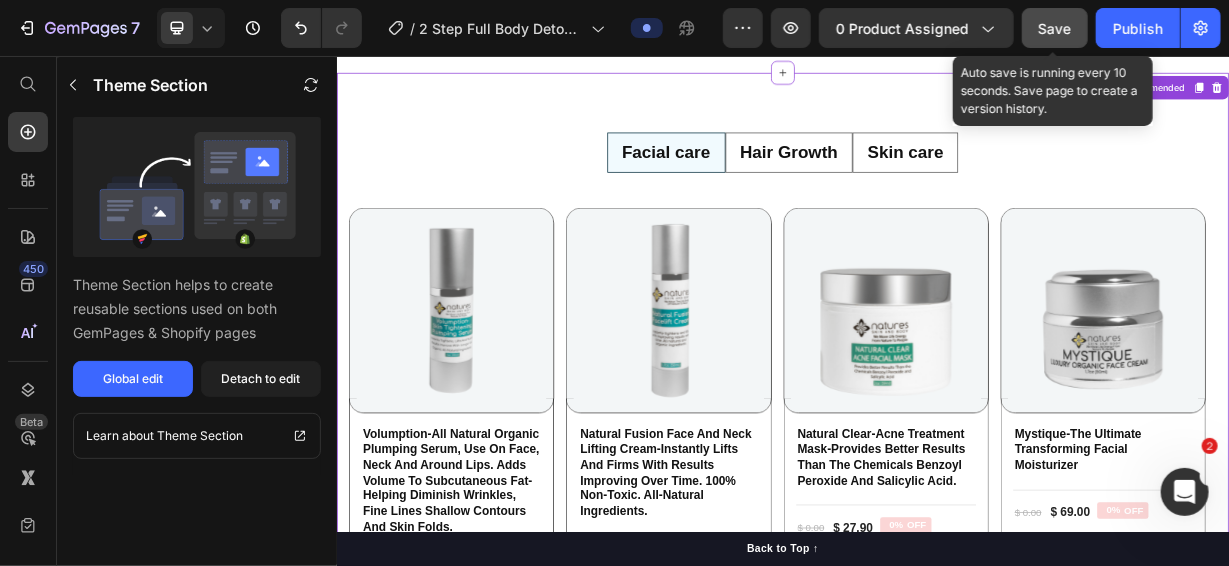 click on "Save" at bounding box center [1055, 28] 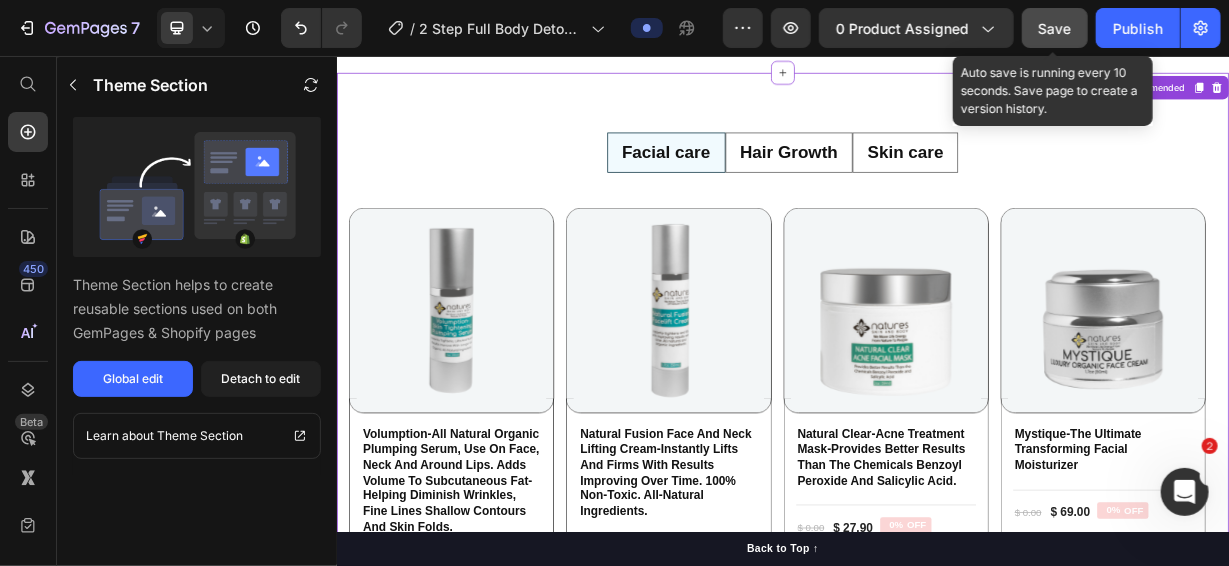 click on "Save" at bounding box center (1055, 28) 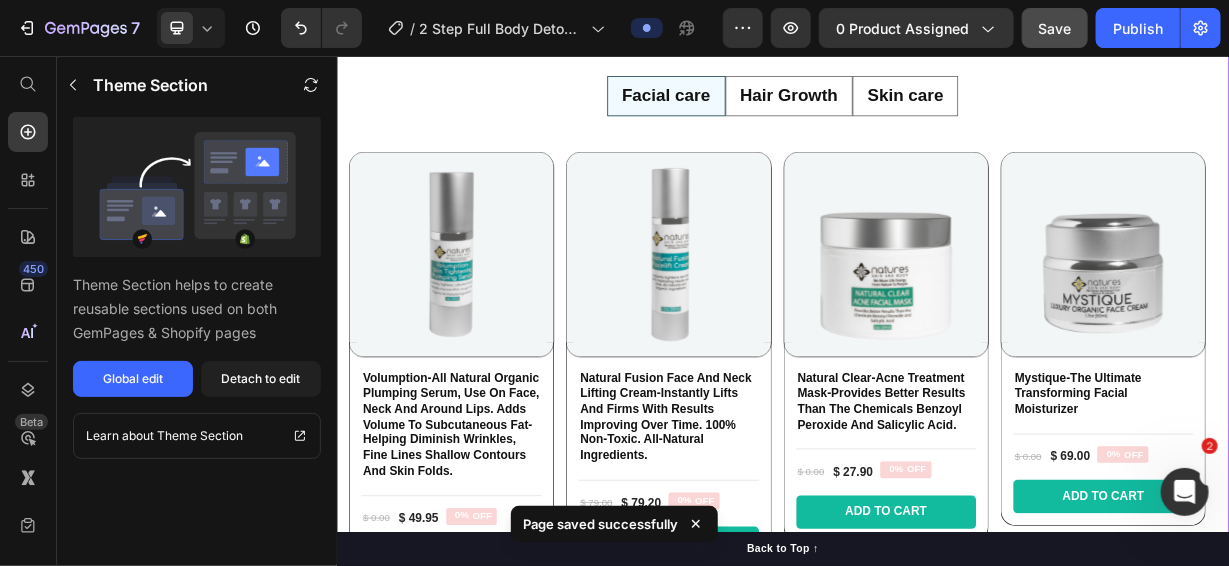 scroll, scrollTop: 13242, scrollLeft: 0, axis: vertical 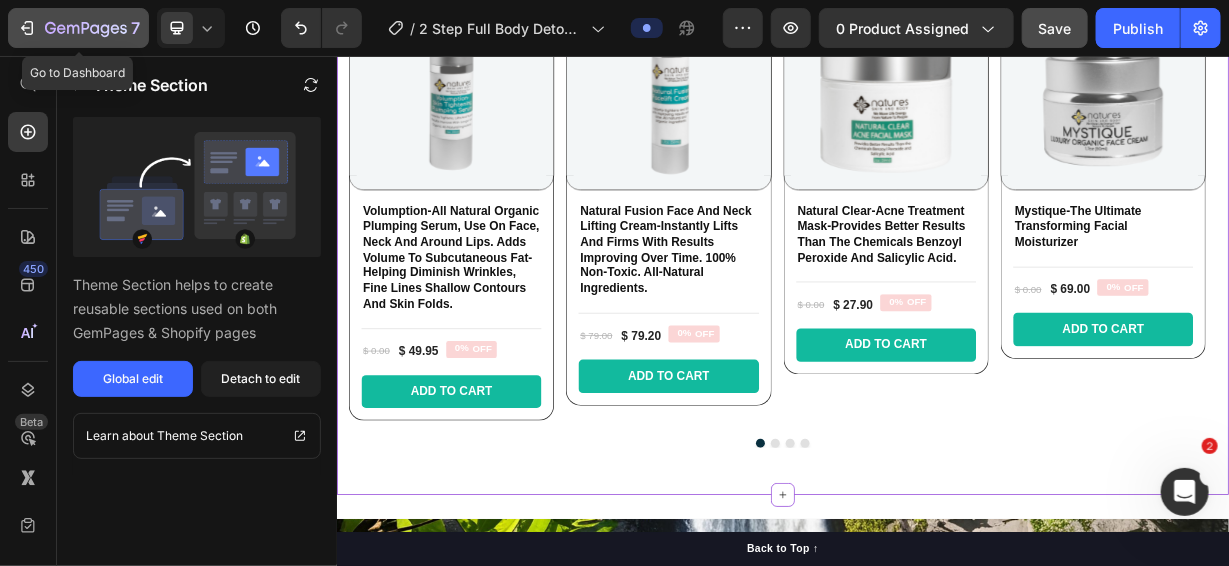 click on "7" 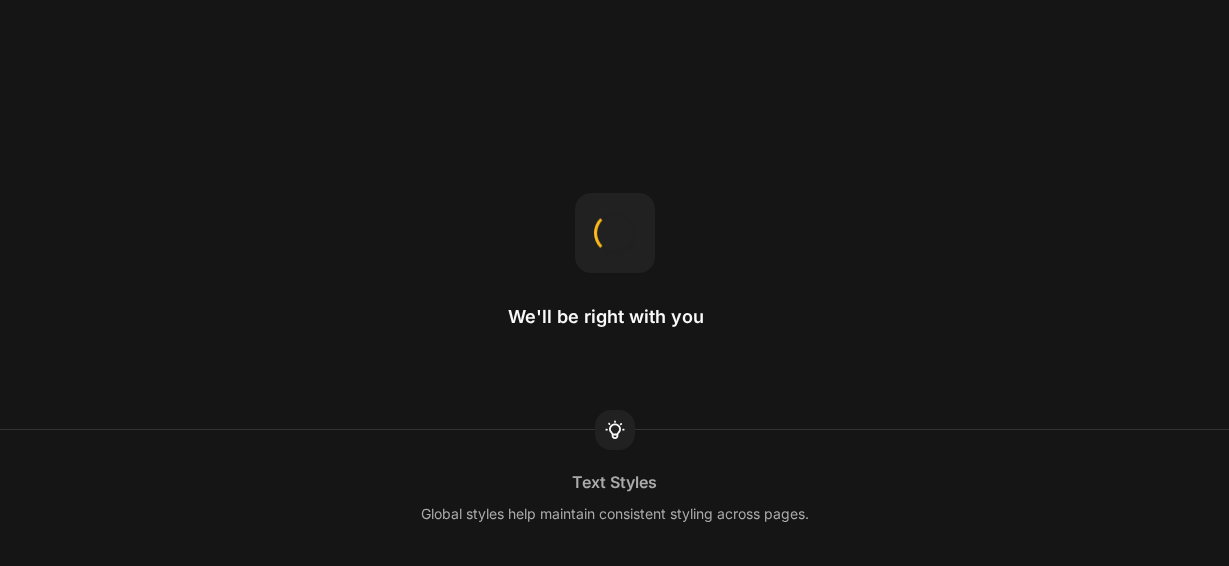 scroll, scrollTop: 0, scrollLeft: 0, axis: both 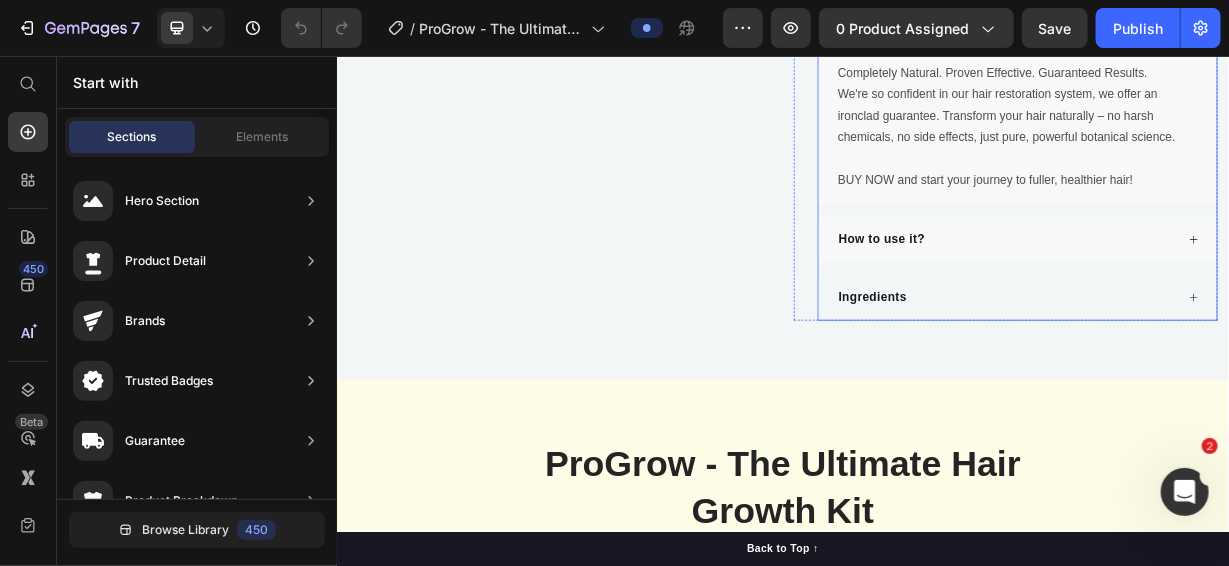 click on "How to use it?" at bounding box center [1252, 302] 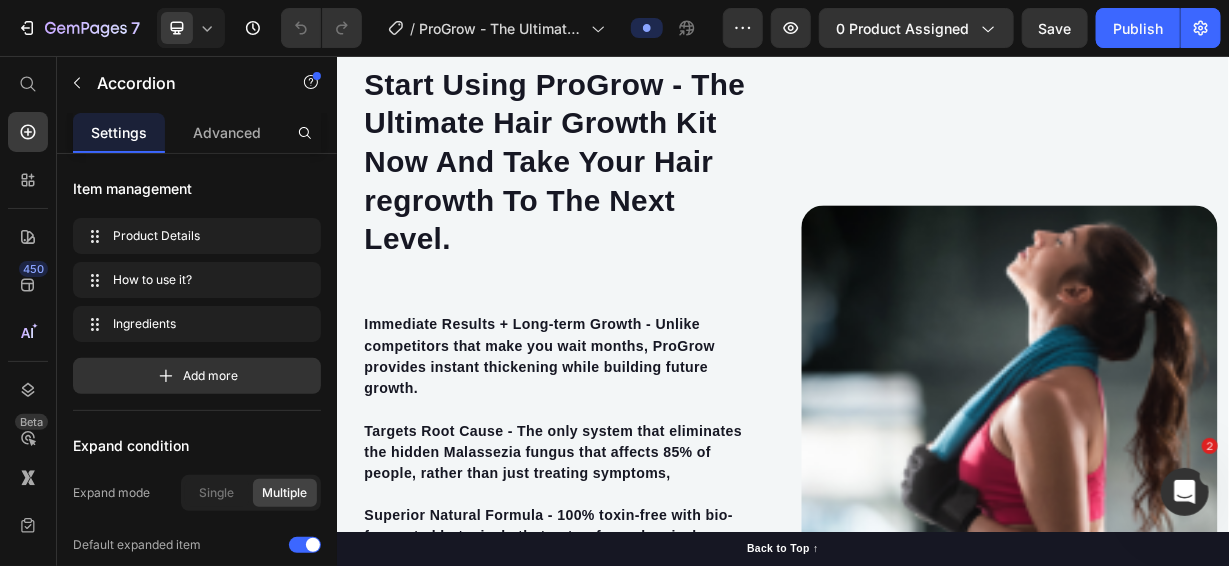 scroll, scrollTop: 5900, scrollLeft: 0, axis: vertical 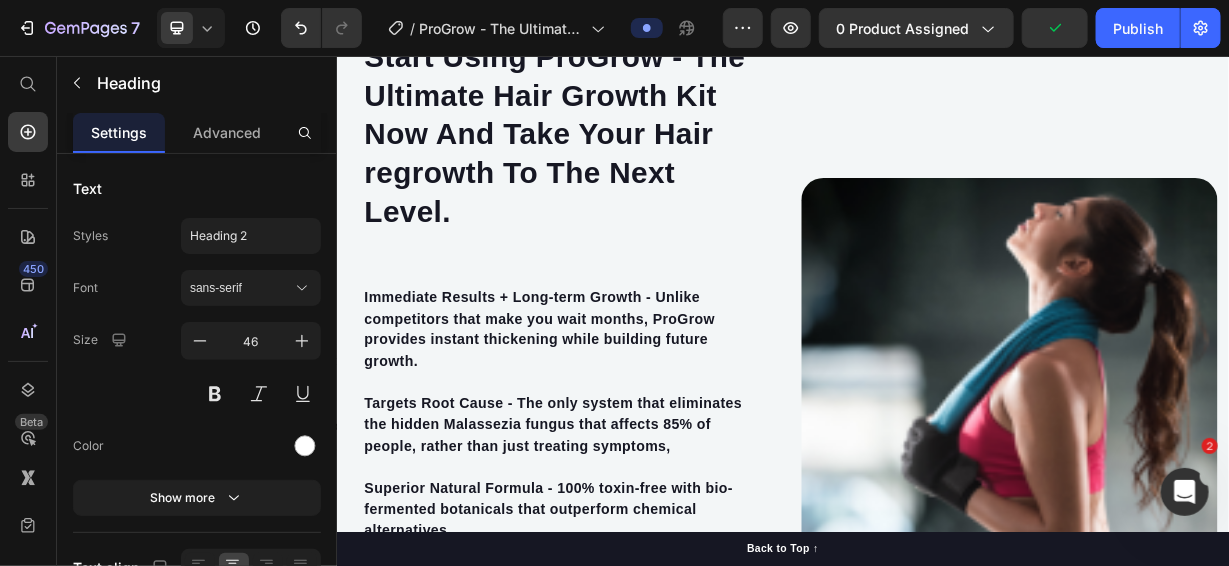 click on "You Eat Healthy, Exercise Maybe Even Meditate To Push Back On Aging. Your Hair Growth  Routine Is Just As Important." at bounding box center [936, -176] 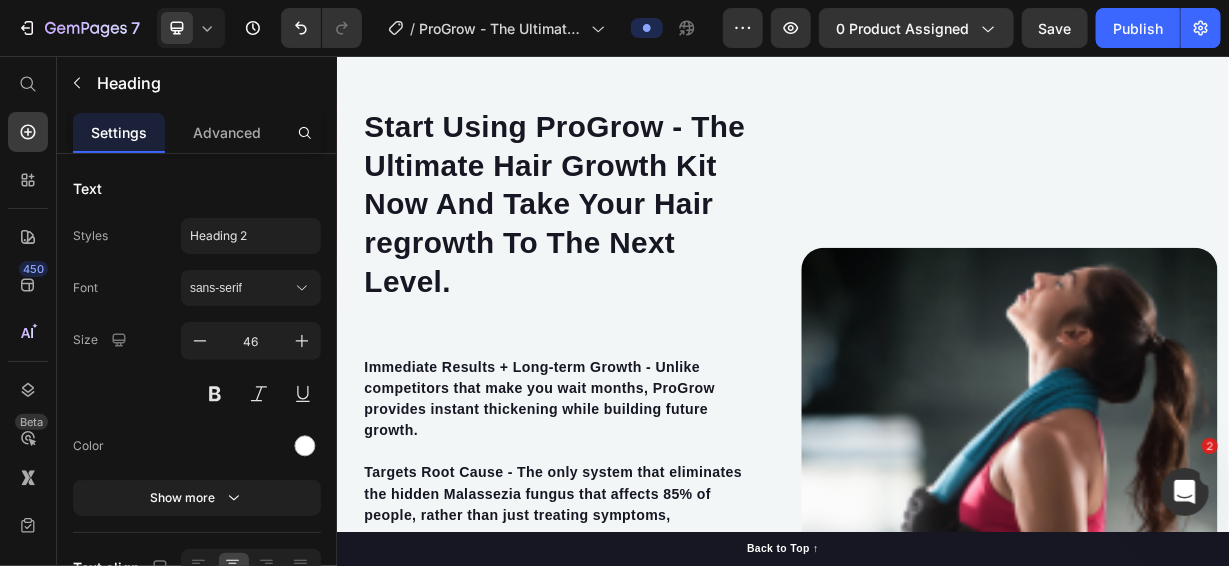 scroll, scrollTop: 6400, scrollLeft: 0, axis: vertical 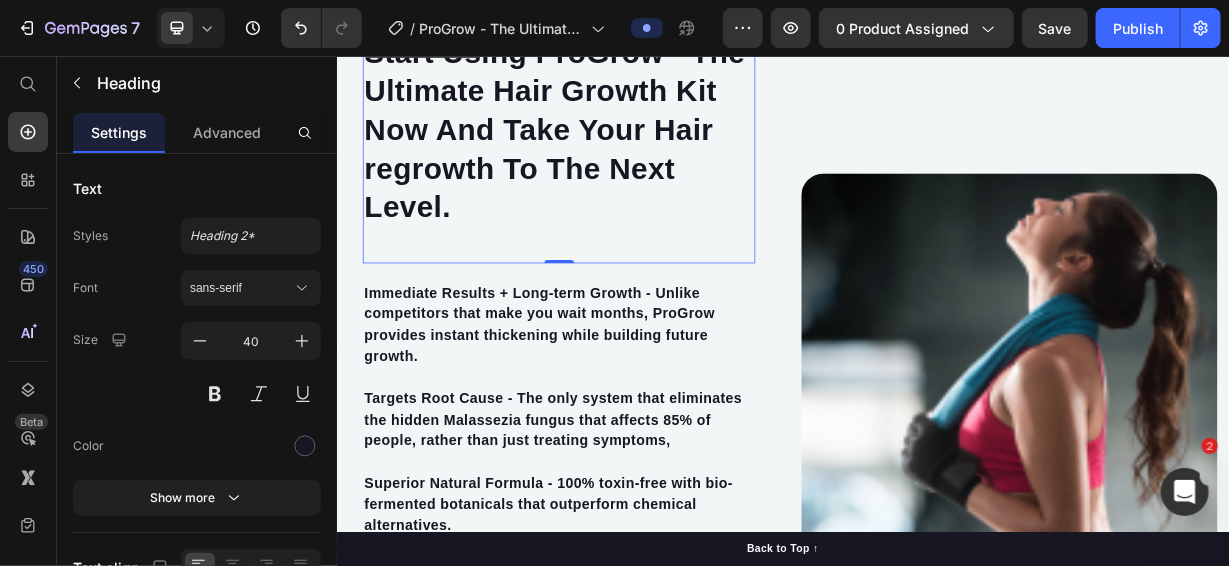 click on "Start Using ProGrow - The Ultimate Hair Growth Kit Now And Take Your Hair regrowth To The Next Level." at bounding box center [635, 154] 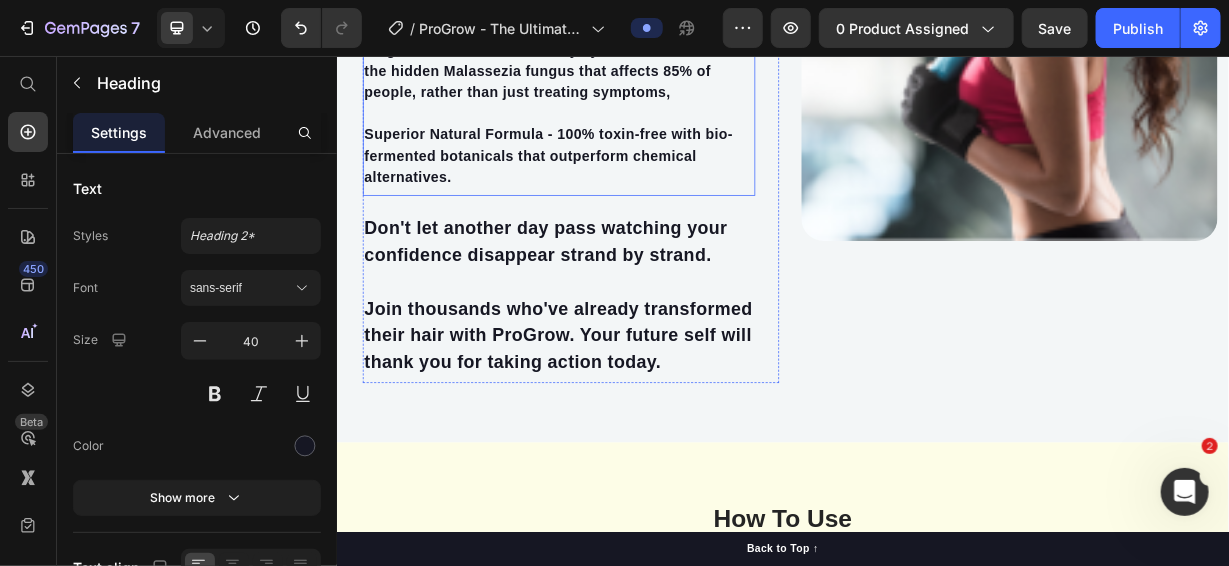 scroll, scrollTop: 6899, scrollLeft: 0, axis: vertical 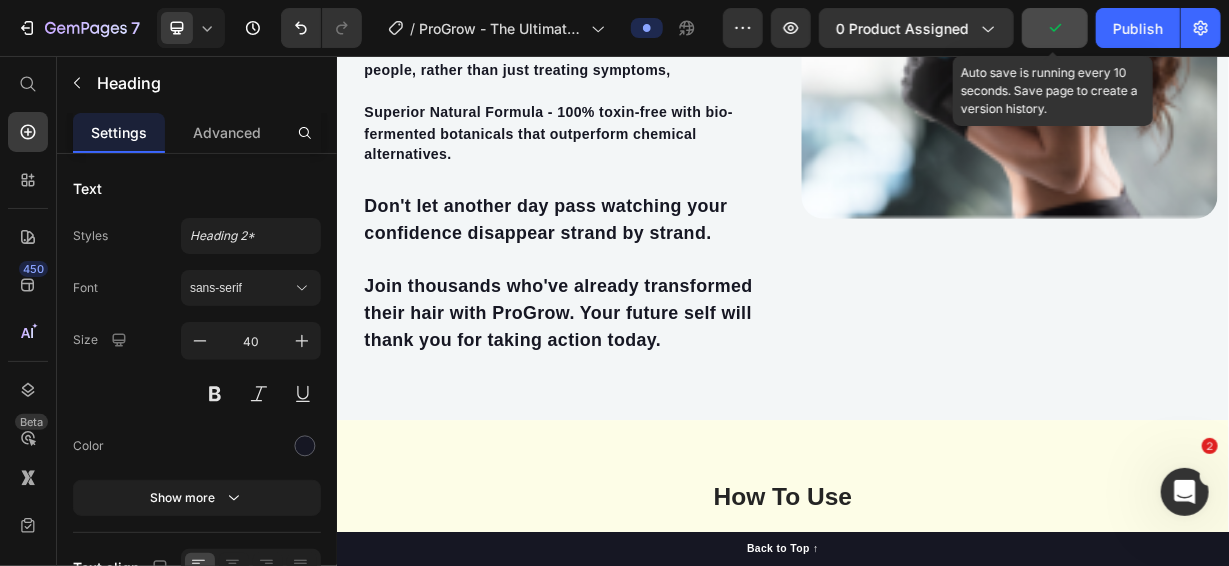 drag, startPoint x: 1046, startPoint y: 36, endPoint x: 913, endPoint y: 3, distance: 137.03284 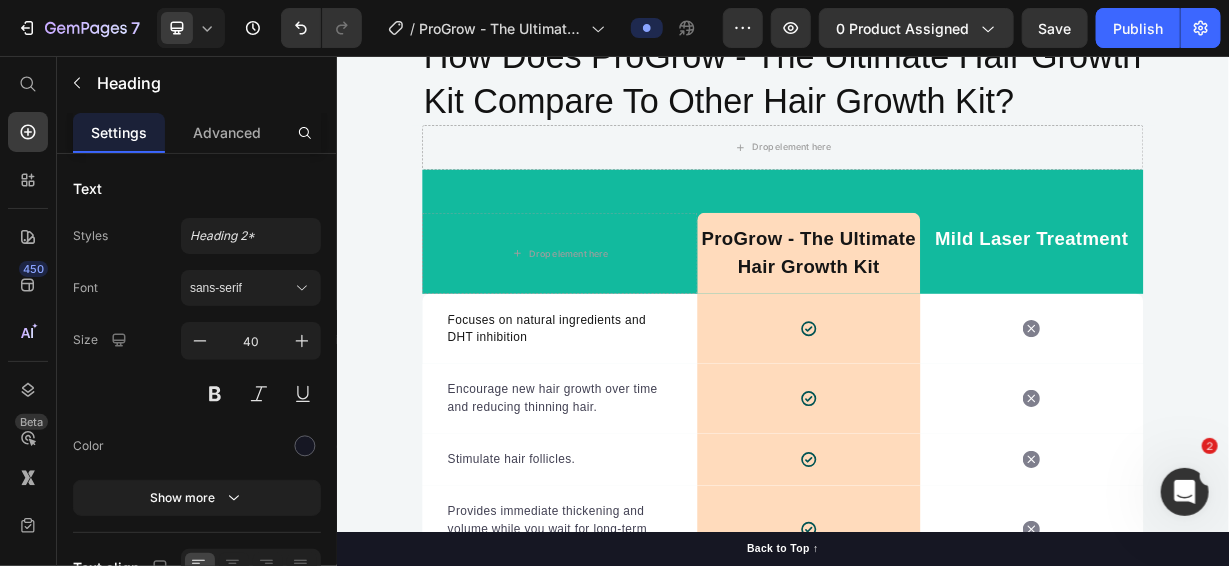 scroll, scrollTop: 10600, scrollLeft: 0, axis: vertical 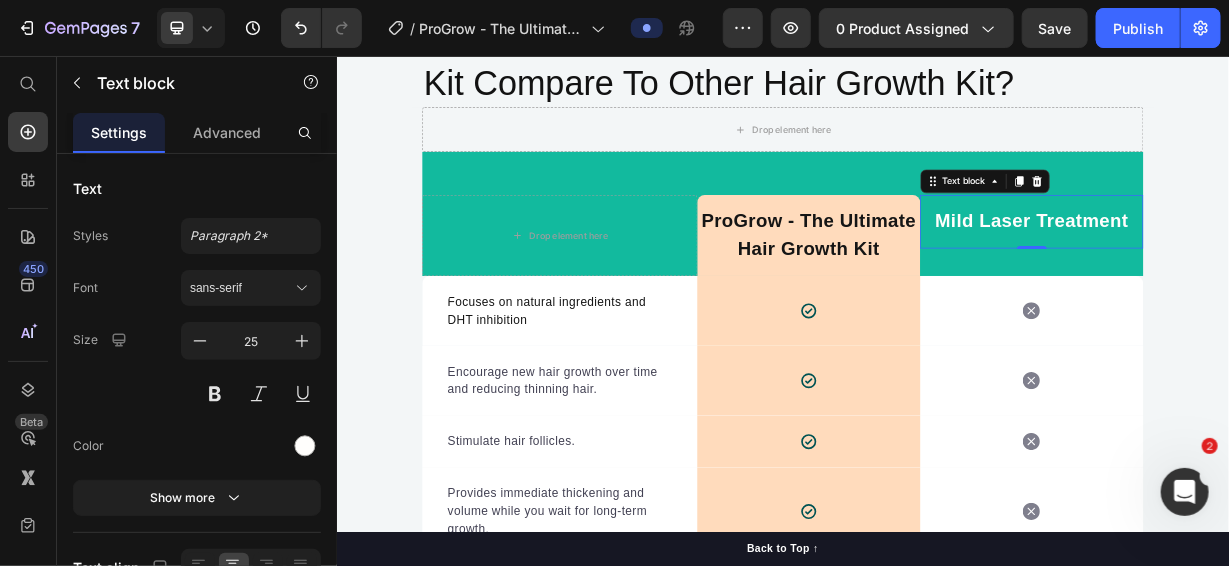 click on "Mild Laser Treatment" at bounding box center (1271, 277) 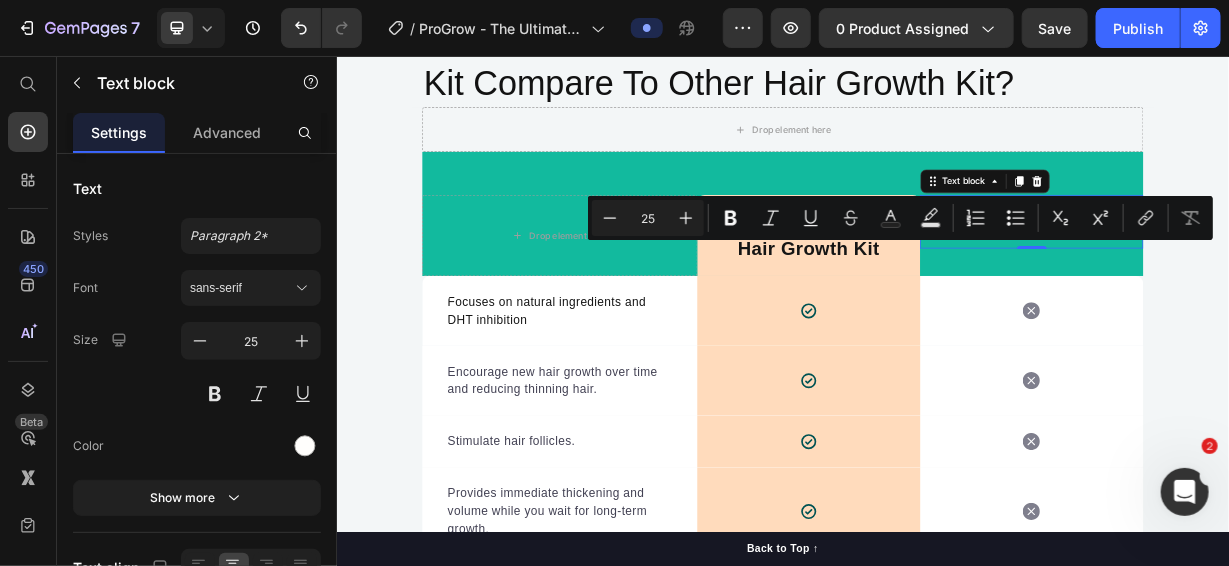 drag, startPoint x: 1135, startPoint y: 318, endPoint x: 1394, endPoint y: 312, distance: 259.0695 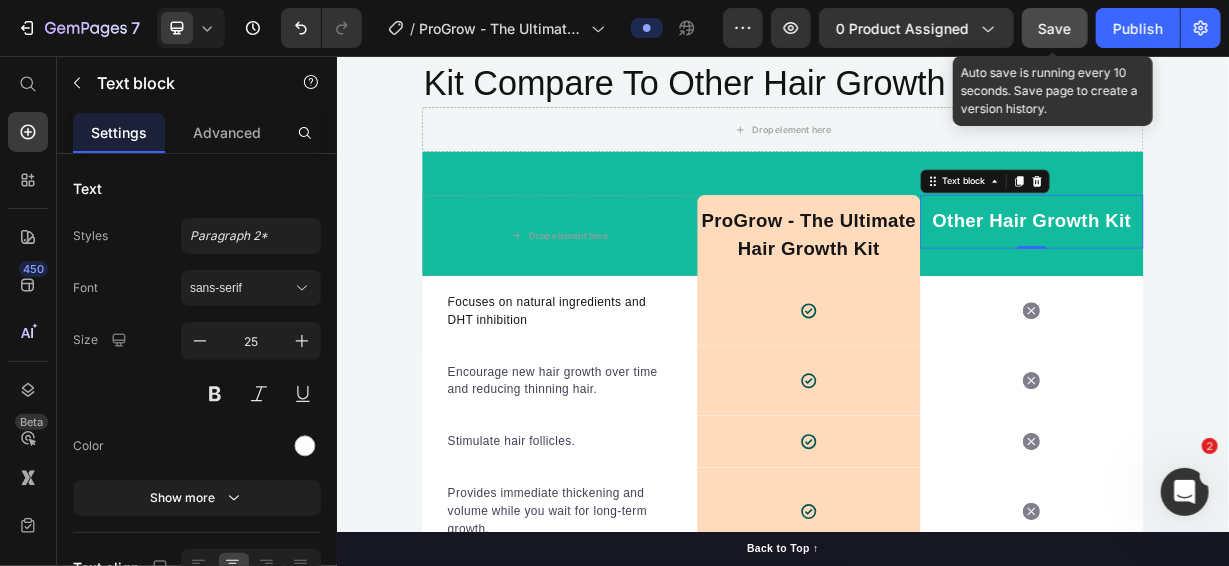 click on "Save" at bounding box center [1055, 28] 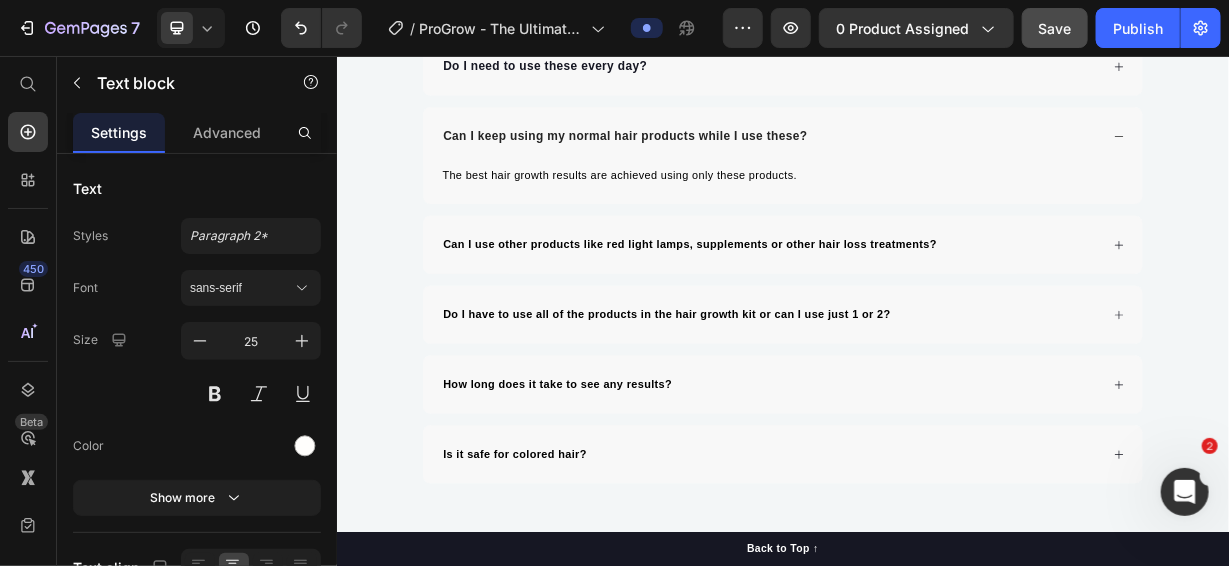 scroll, scrollTop: 12700, scrollLeft: 0, axis: vertical 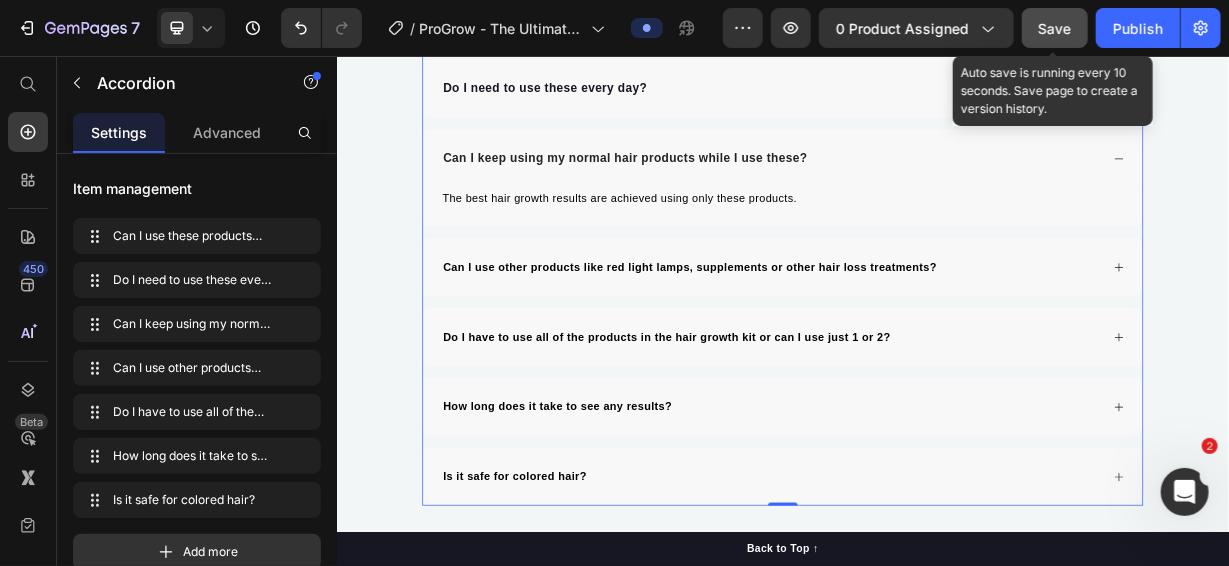click on "Save" at bounding box center (1055, 28) 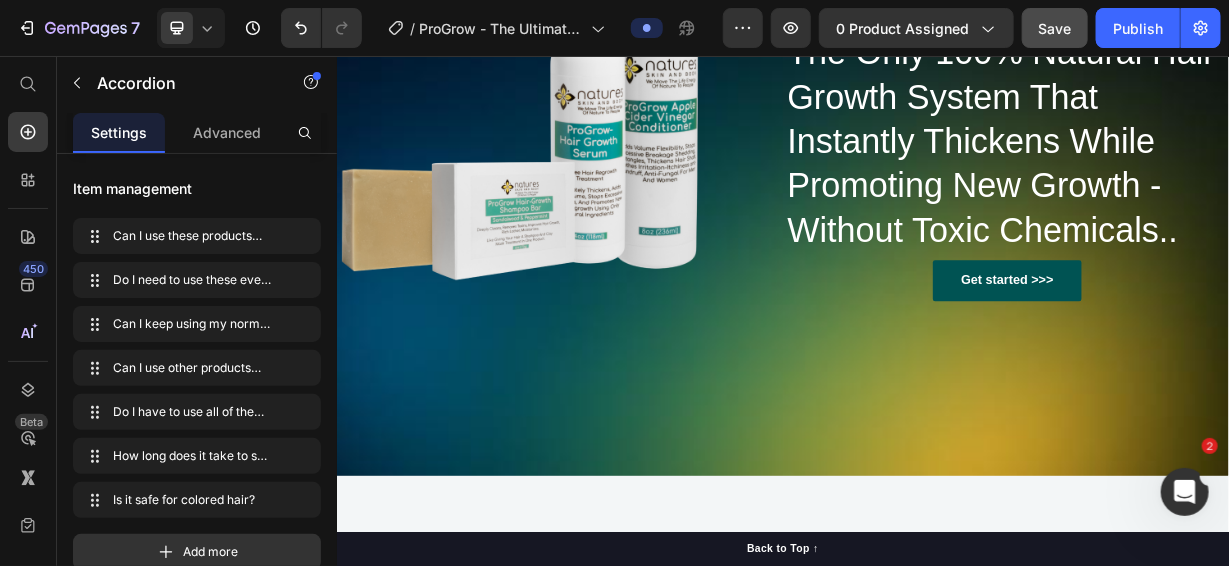 scroll, scrollTop: 13699, scrollLeft: 0, axis: vertical 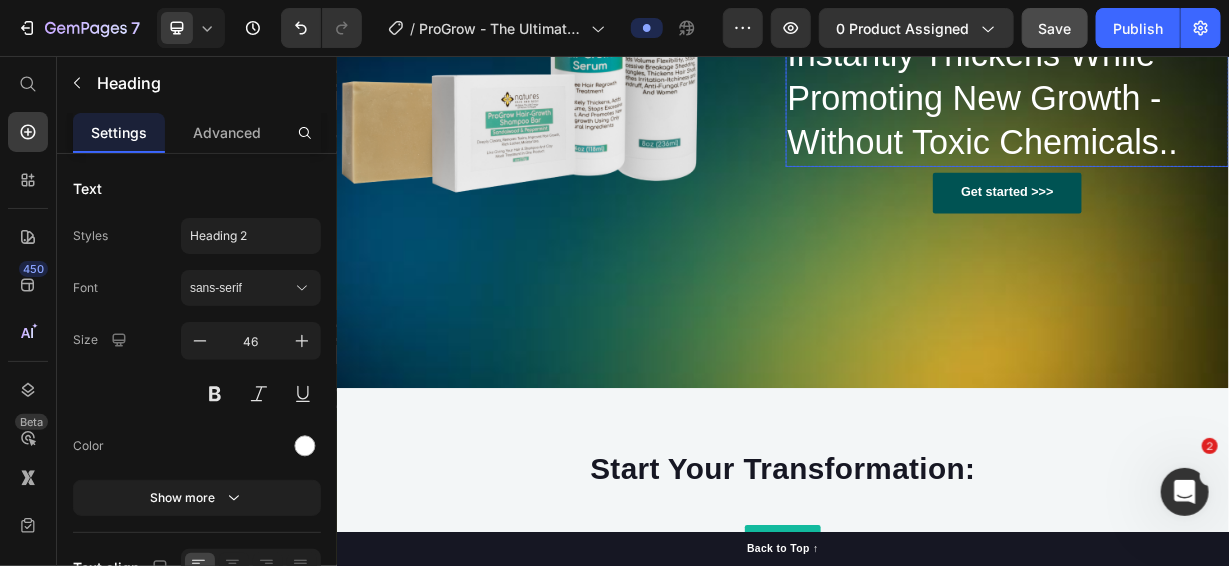 click on "The Only 100% Natural Hair Growth System That Instantly Thickens While Promoting New Growth - Without Toxic Chemicals.." at bounding box center [1238, 52] 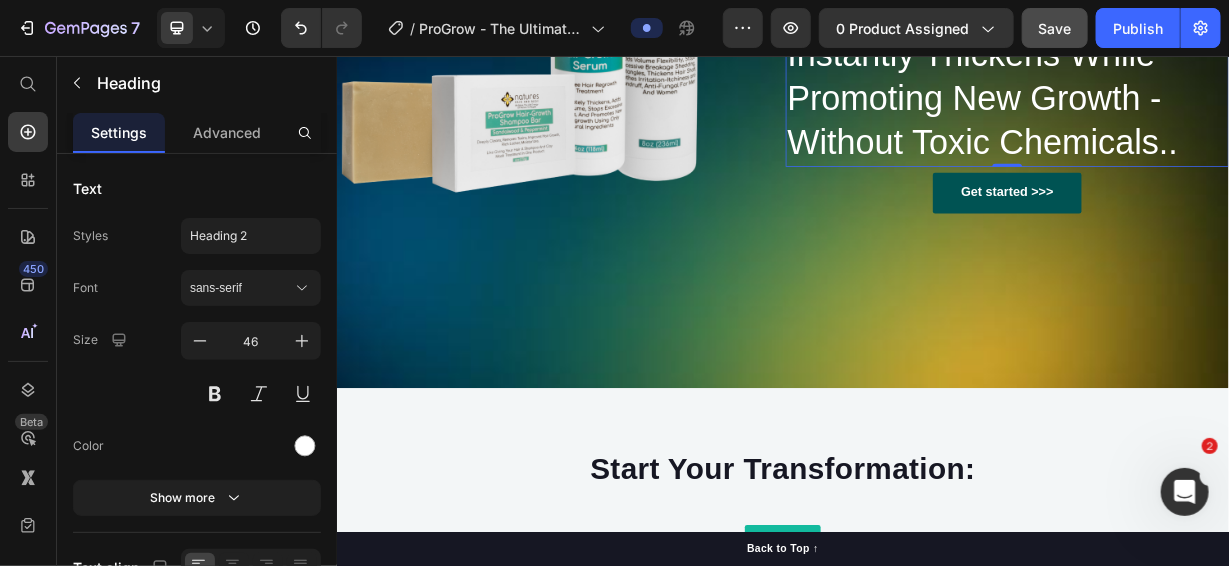 click on "The Only 100% Natural Hair Growth System That Instantly Thickens While Promoting New Growth - Without Toxic Chemicals.." at bounding box center [1238, 52] 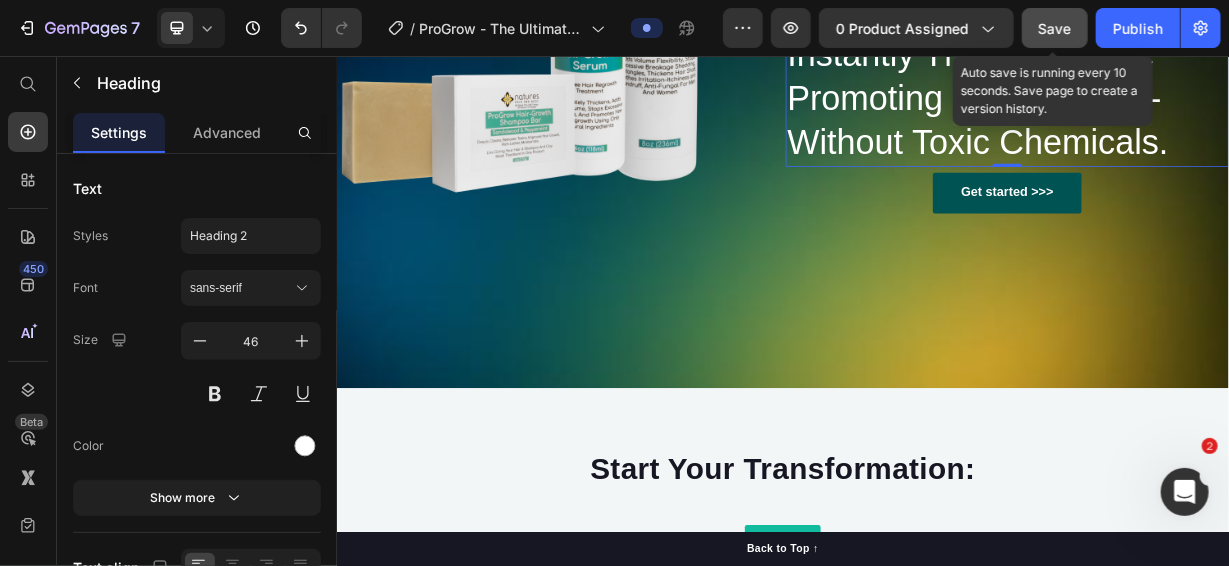 click on "Save" at bounding box center (1055, 28) 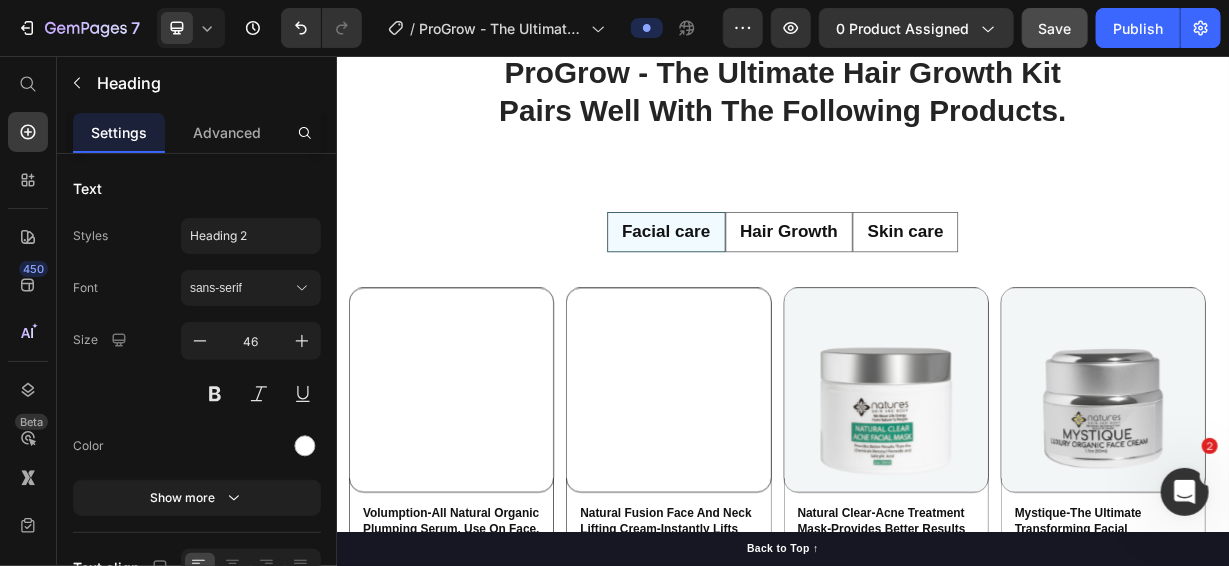 scroll, scrollTop: 15000, scrollLeft: 0, axis: vertical 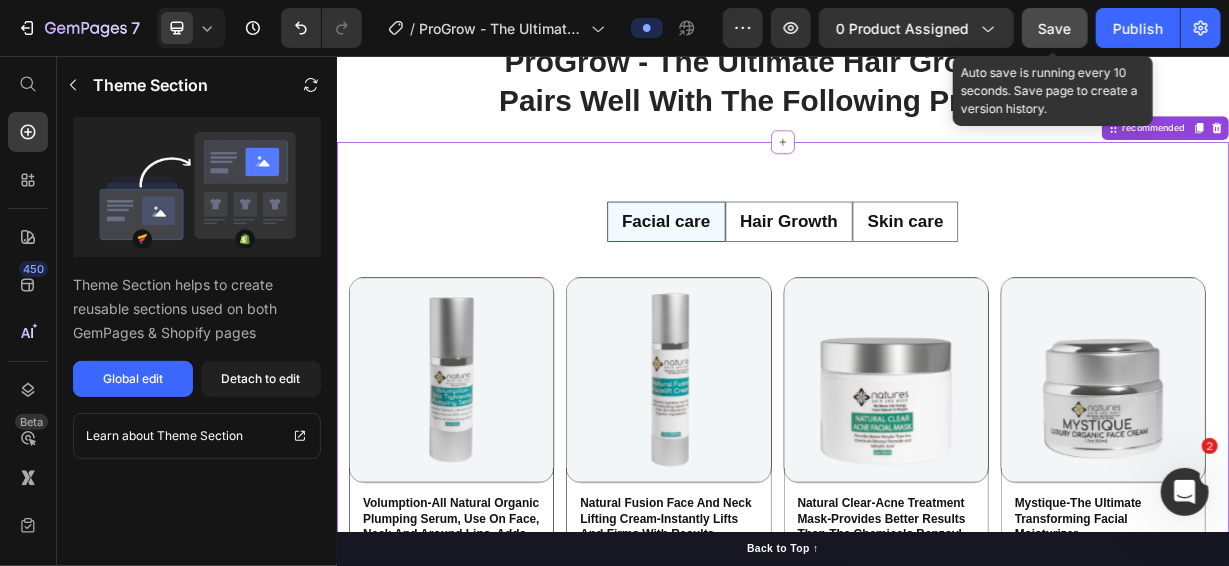 click on "Save" at bounding box center [1055, 28] 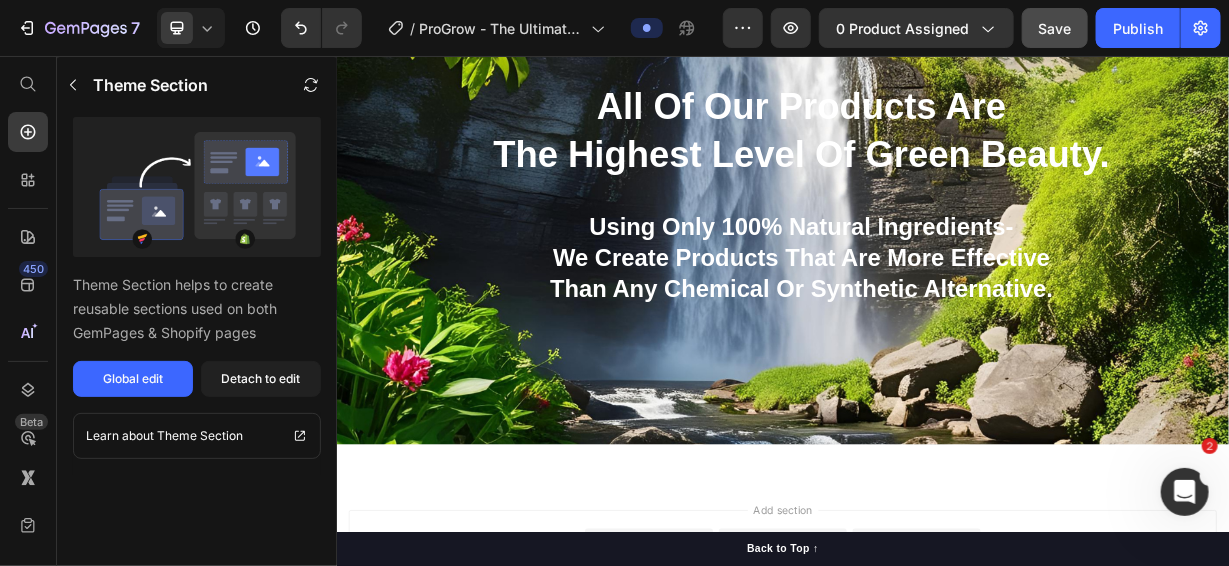 scroll, scrollTop: 16200, scrollLeft: 0, axis: vertical 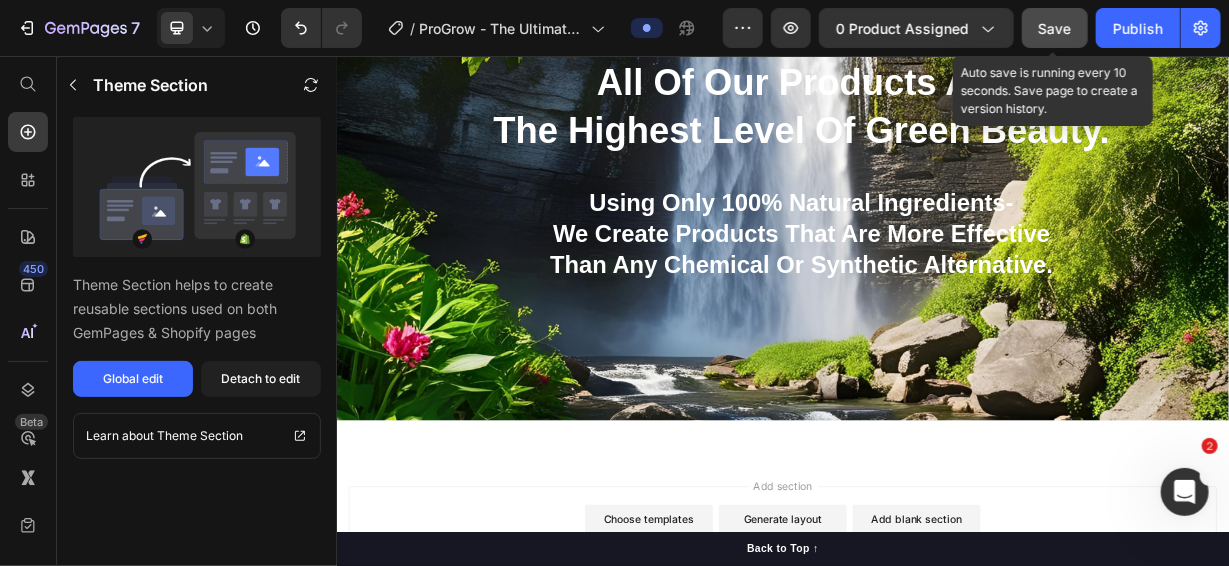 click on "Save" at bounding box center [1055, 28] 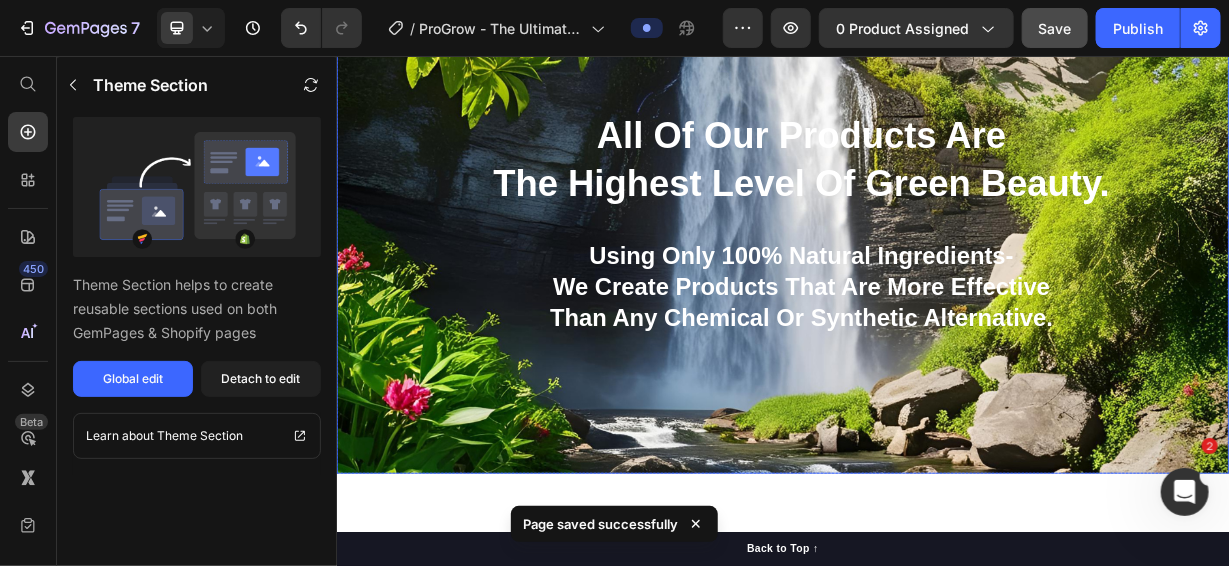 scroll, scrollTop: 16128, scrollLeft: 0, axis: vertical 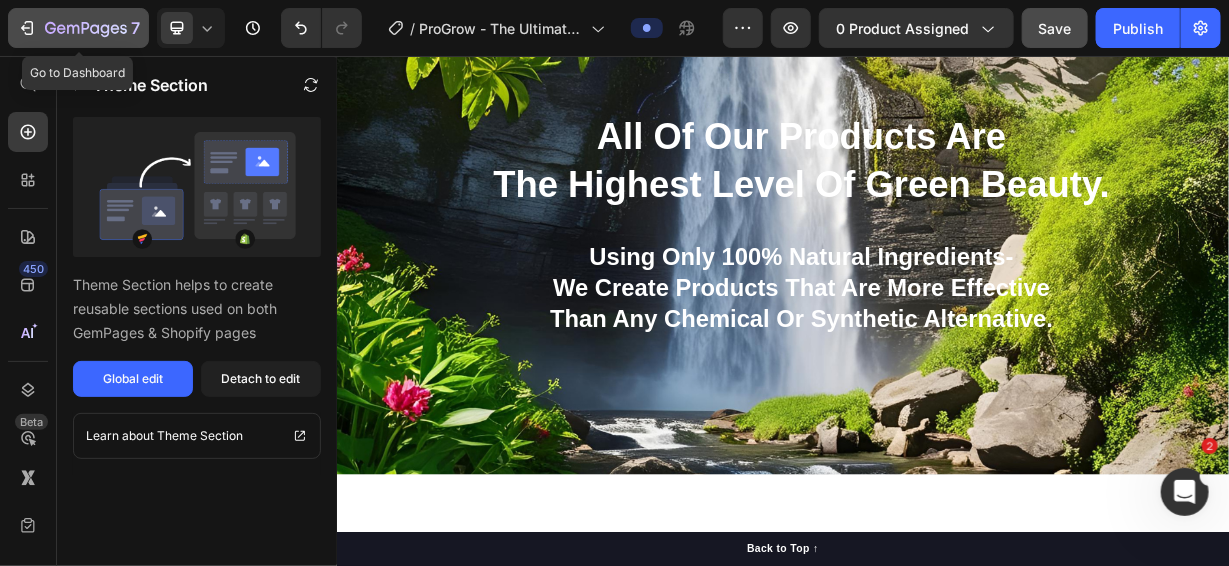 click 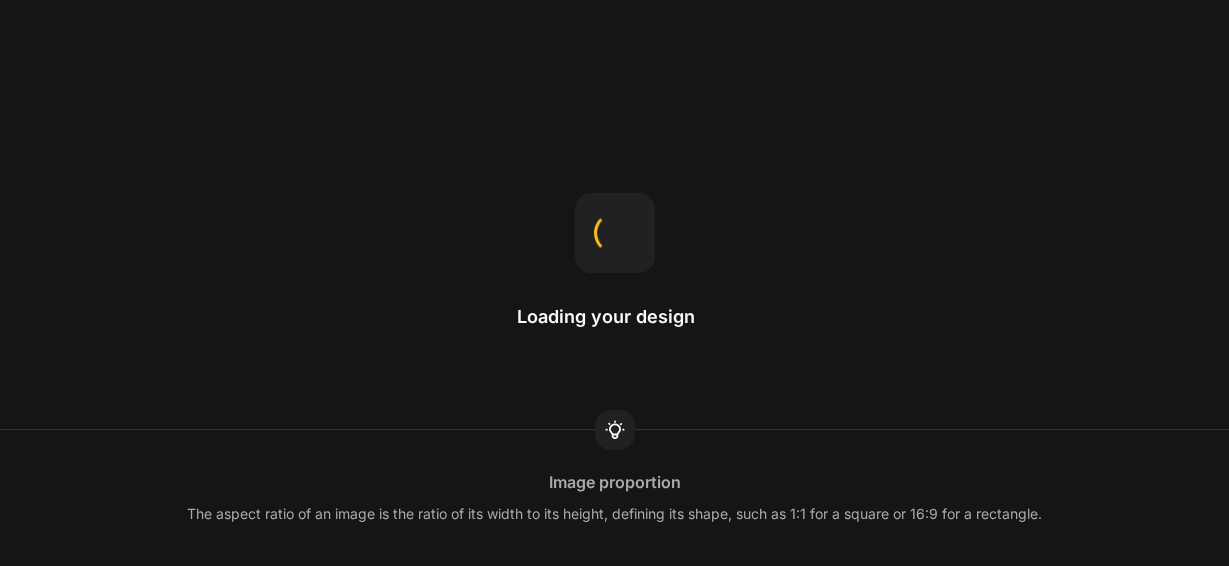 scroll, scrollTop: 0, scrollLeft: 0, axis: both 